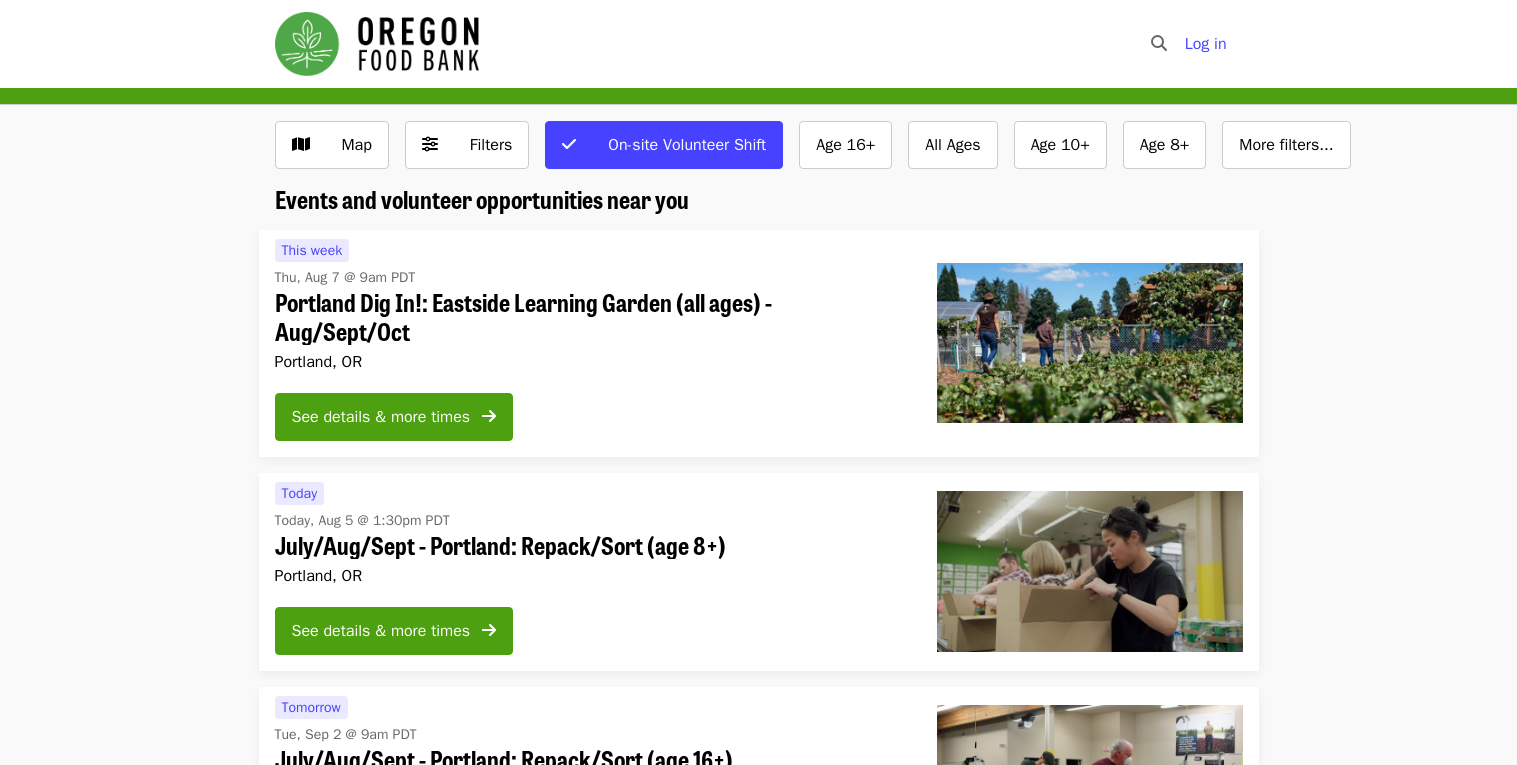 scroll, scrollTop: 0, scrollLeft: 0, axis: both 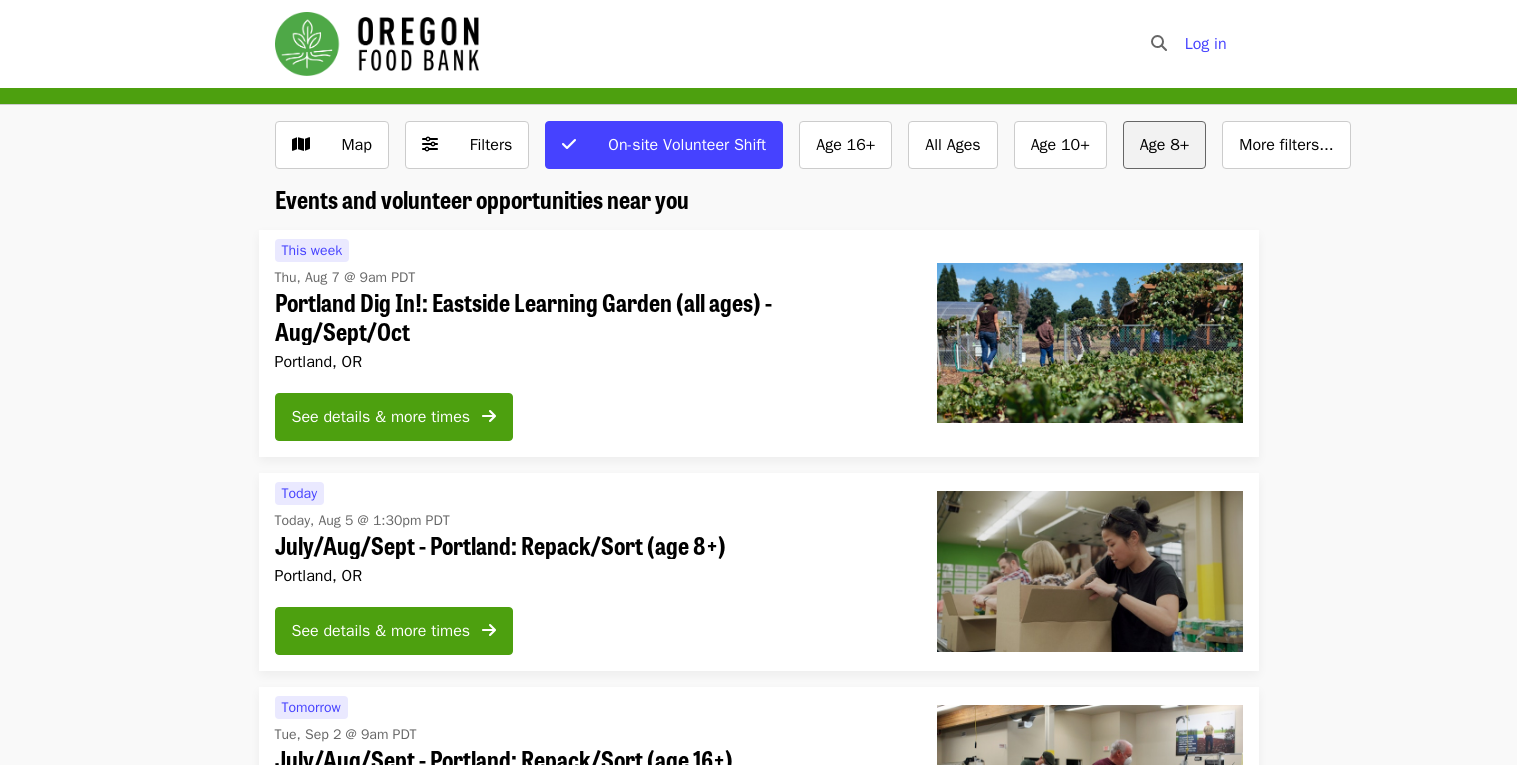 click on "Age 8+" at bounding box center [1165, 145] 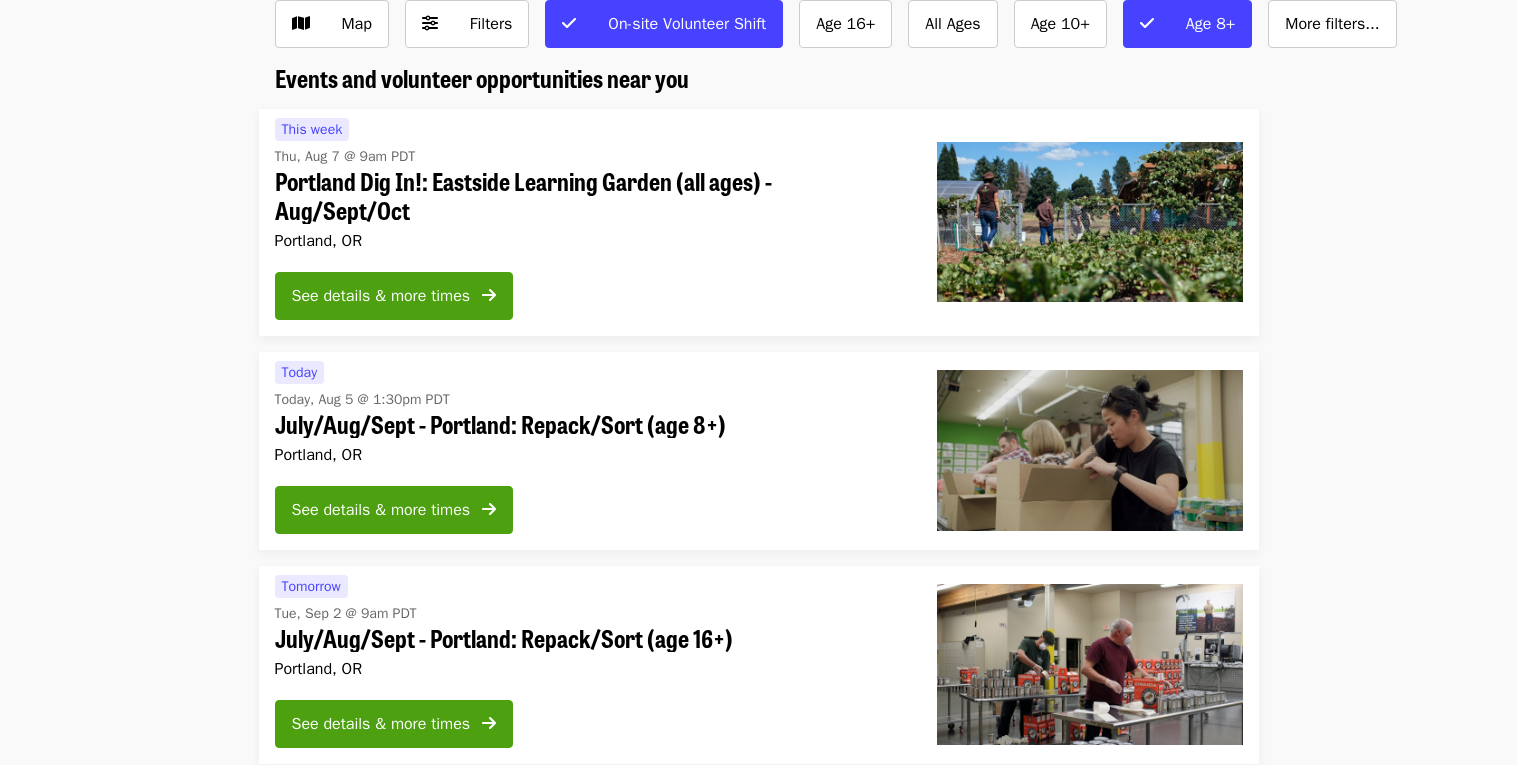 scroll, scrollTop: 119, scrollLeft: 0, axis: vertical 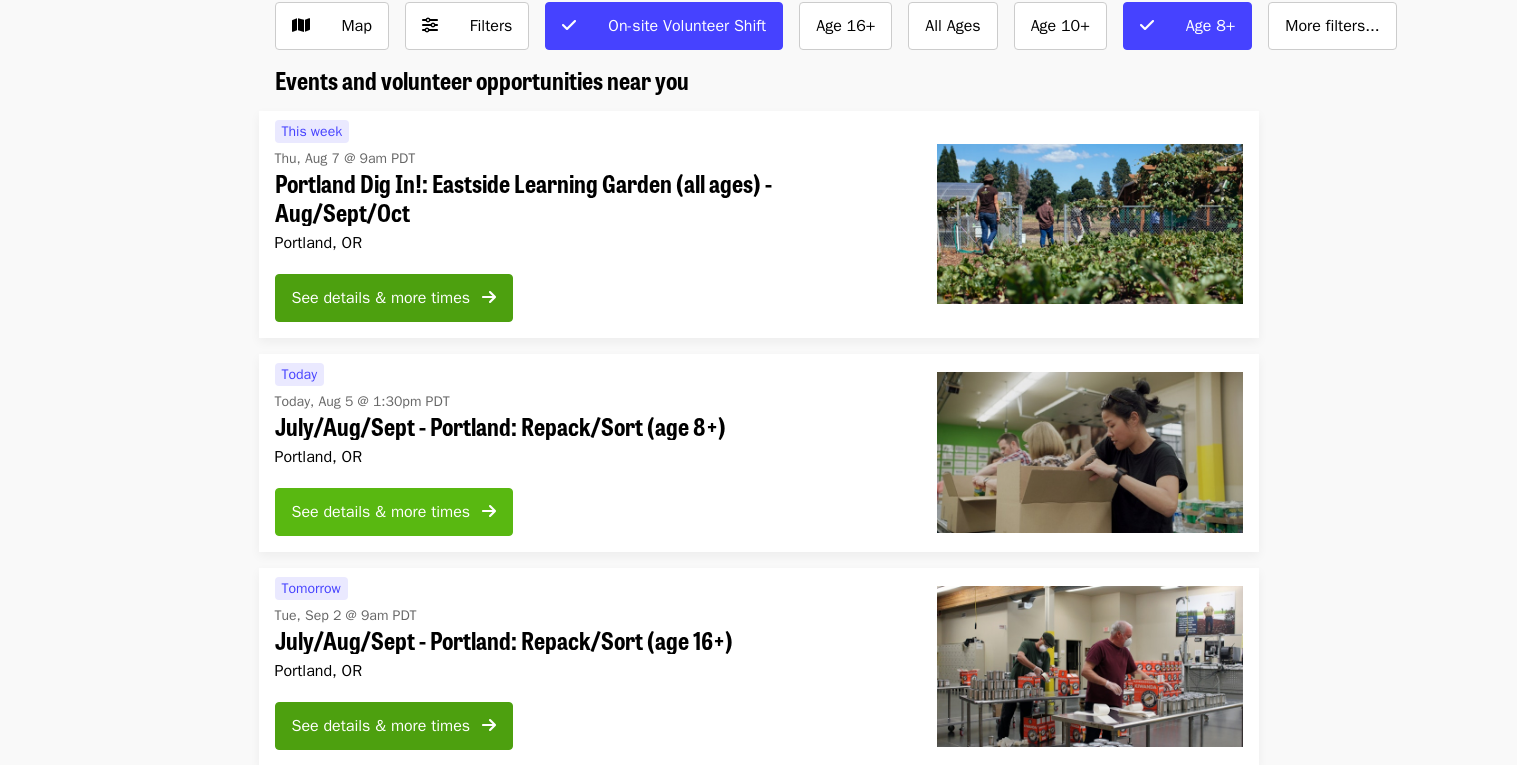 click at bounding box center [489, 512] 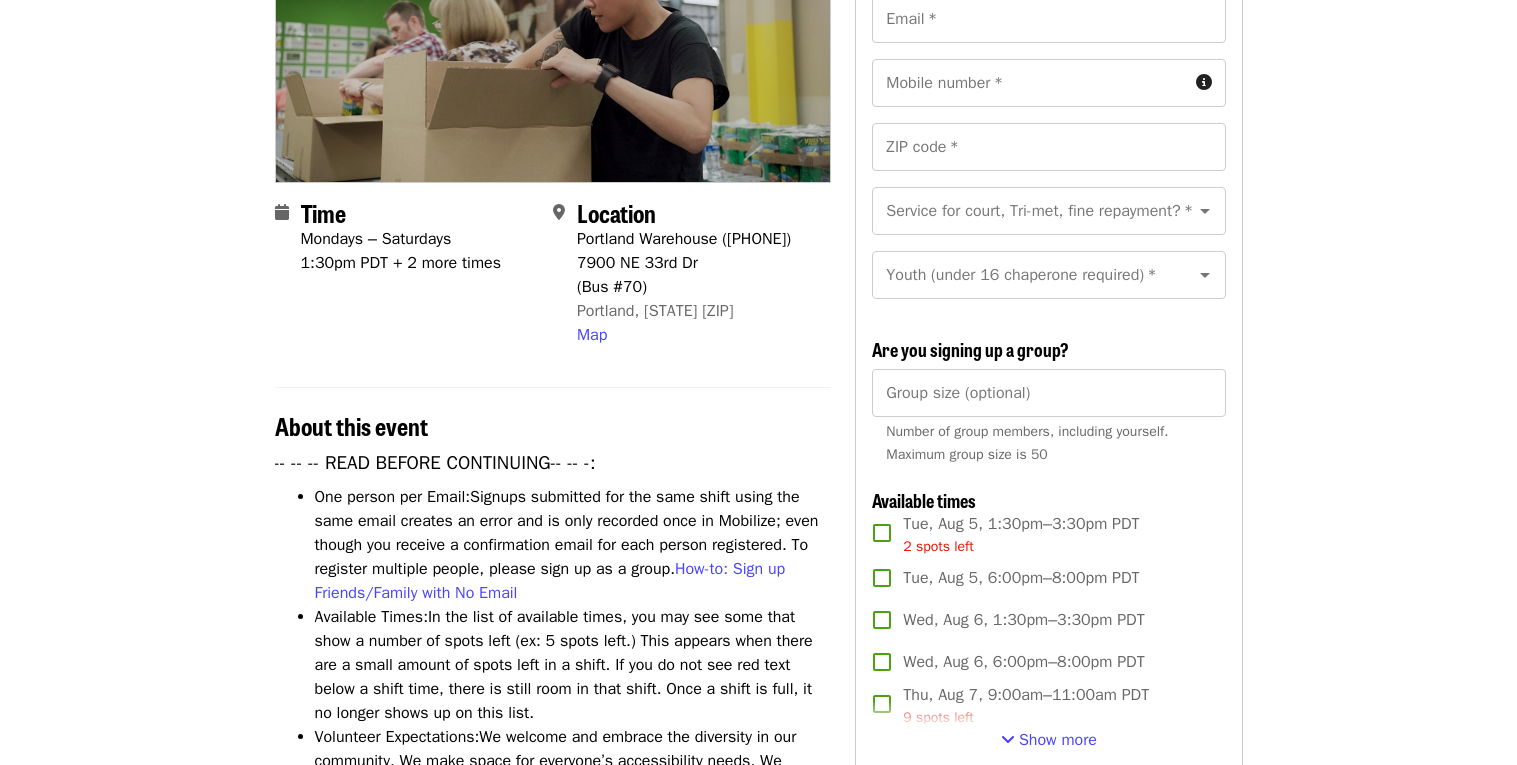 scroll, scrollTop: 527, scrollLeft: 0, axis: vertical 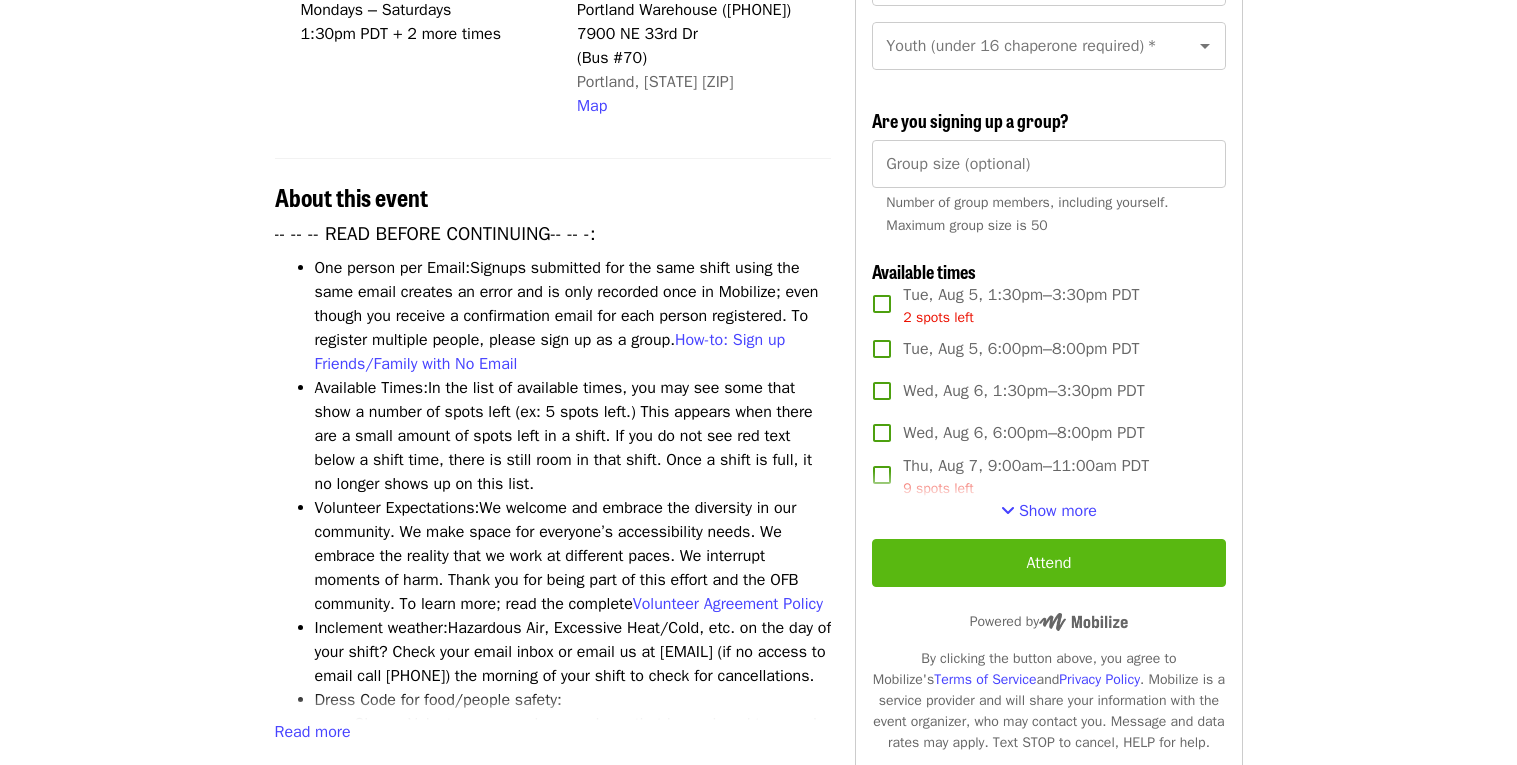 click on "Attend" at bounding box center (1048, 563) 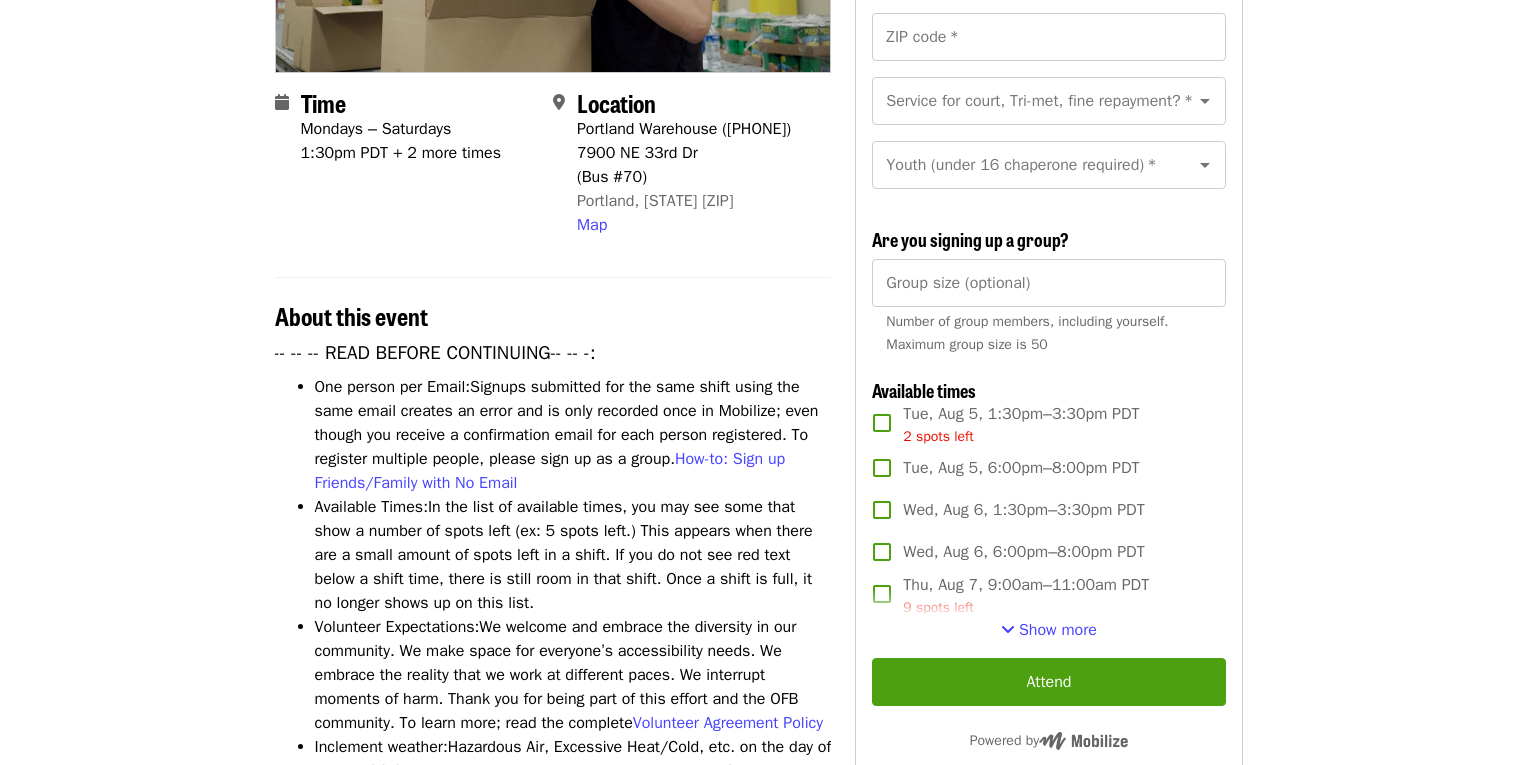 scroll, scrollTop: 439, scrollLeft: 0, axis: vertical 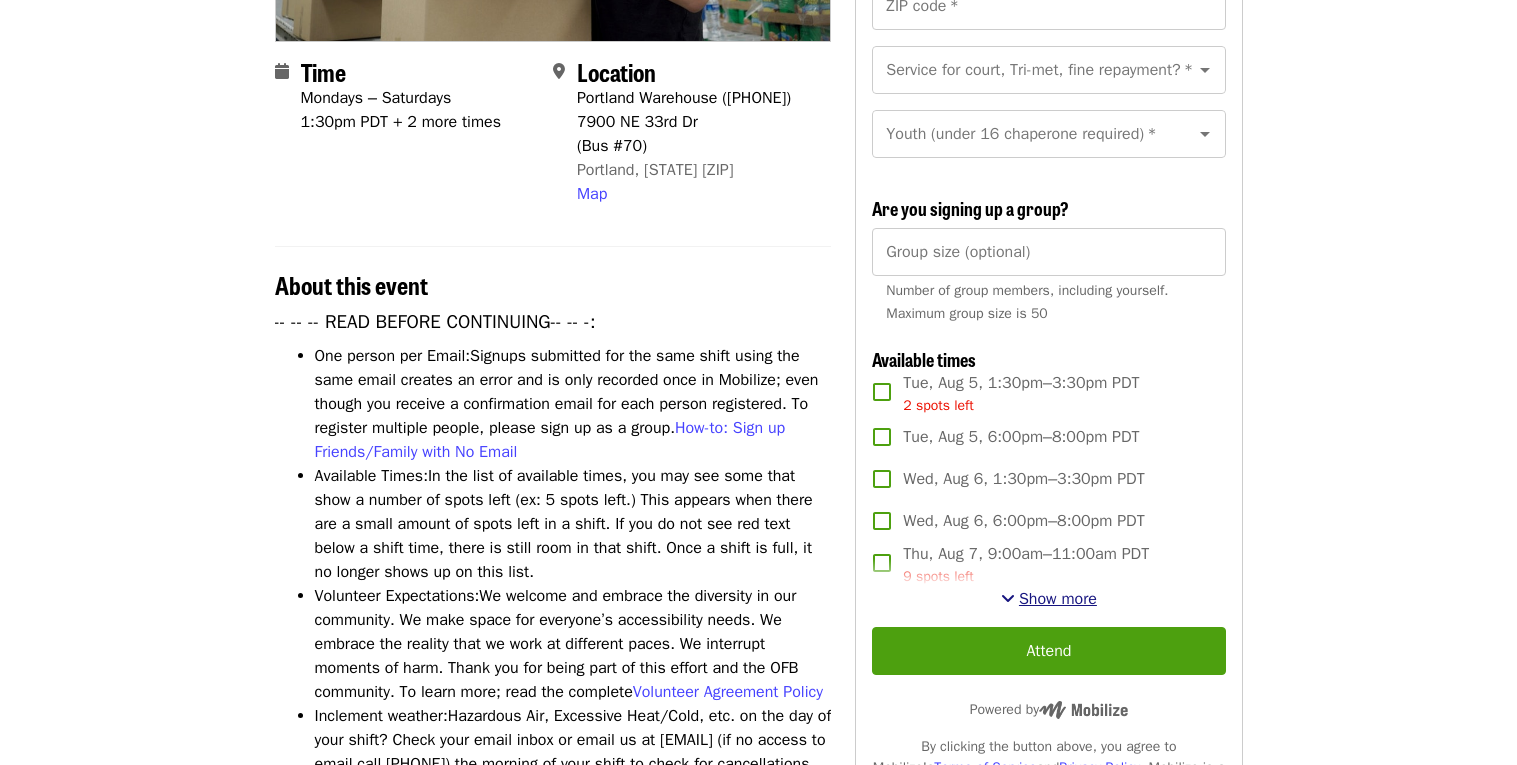 click on "Show more" at bounding box center (1058, 599) 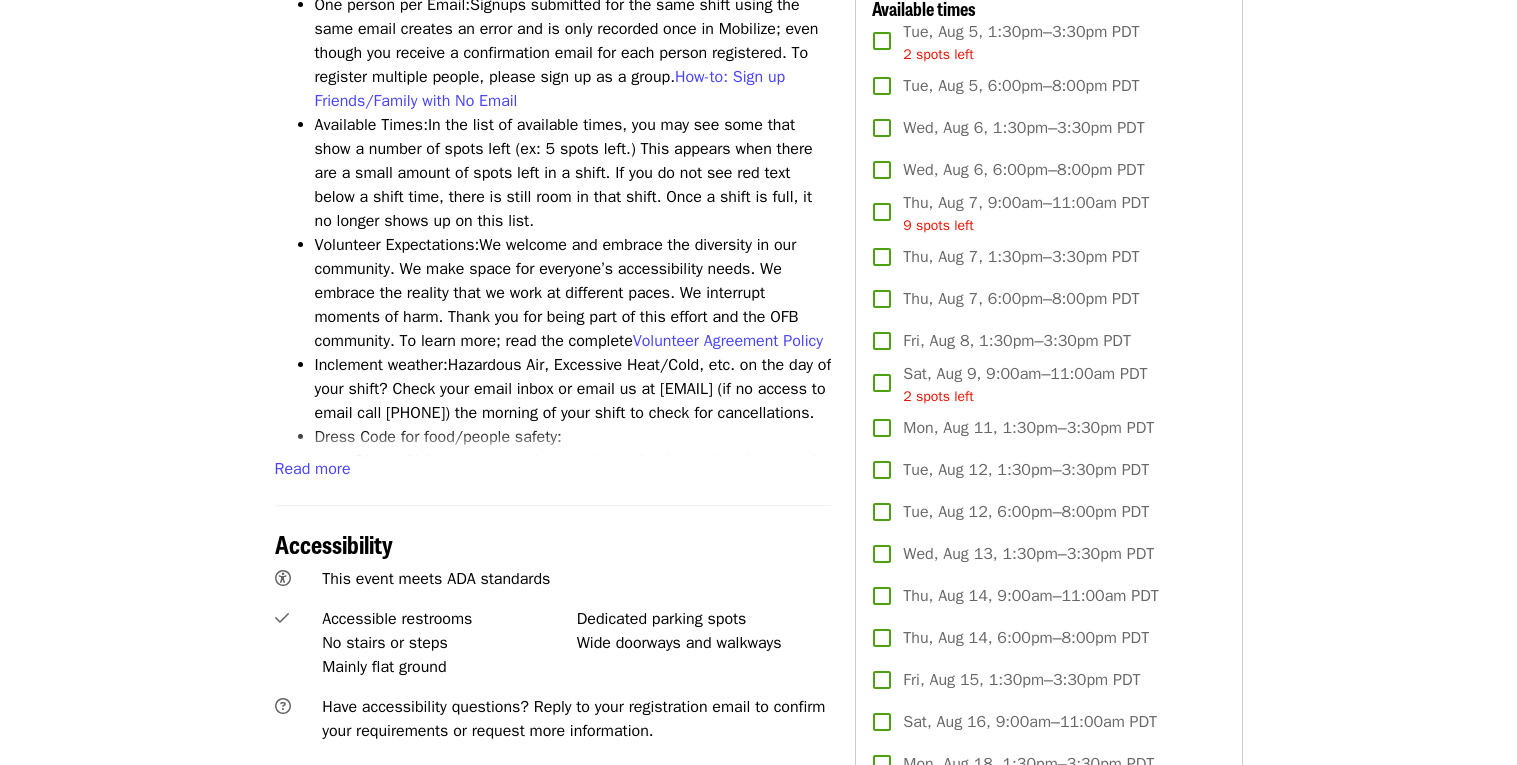 scroll, scrollTop: 791, scrollLeft: 0, axis: vertical 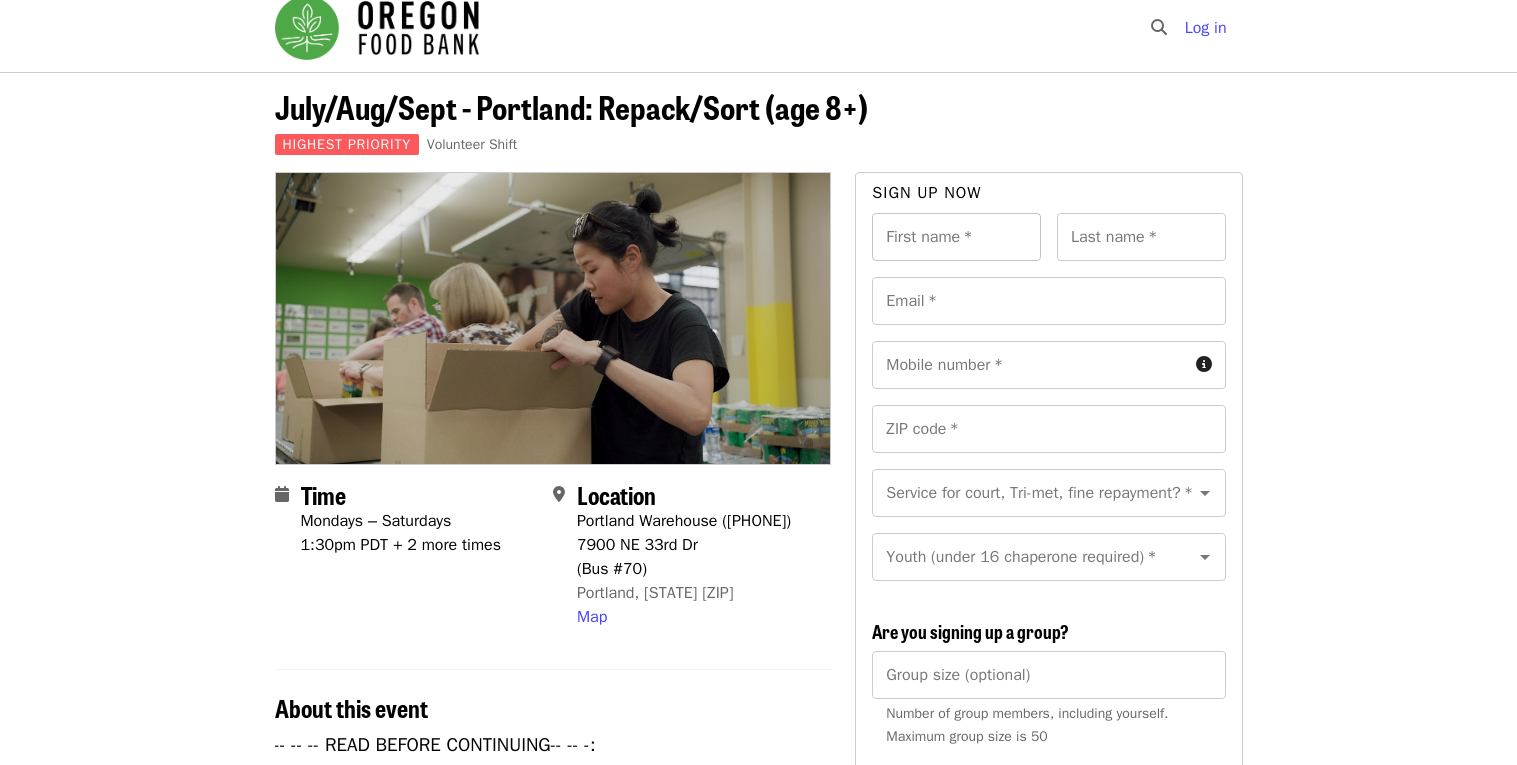 click on "First name   *" at bounding box center [956, 237] 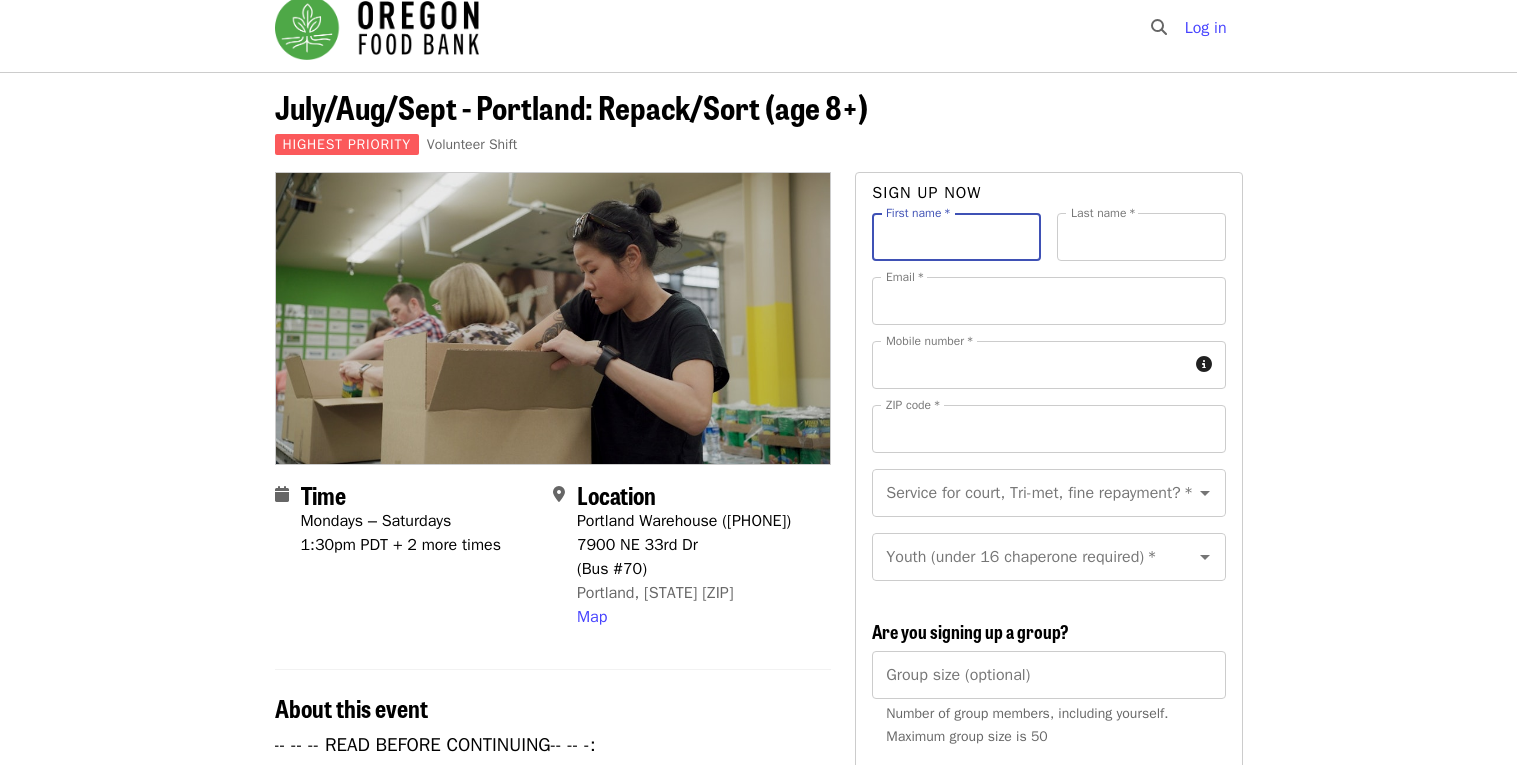 type on "*****" 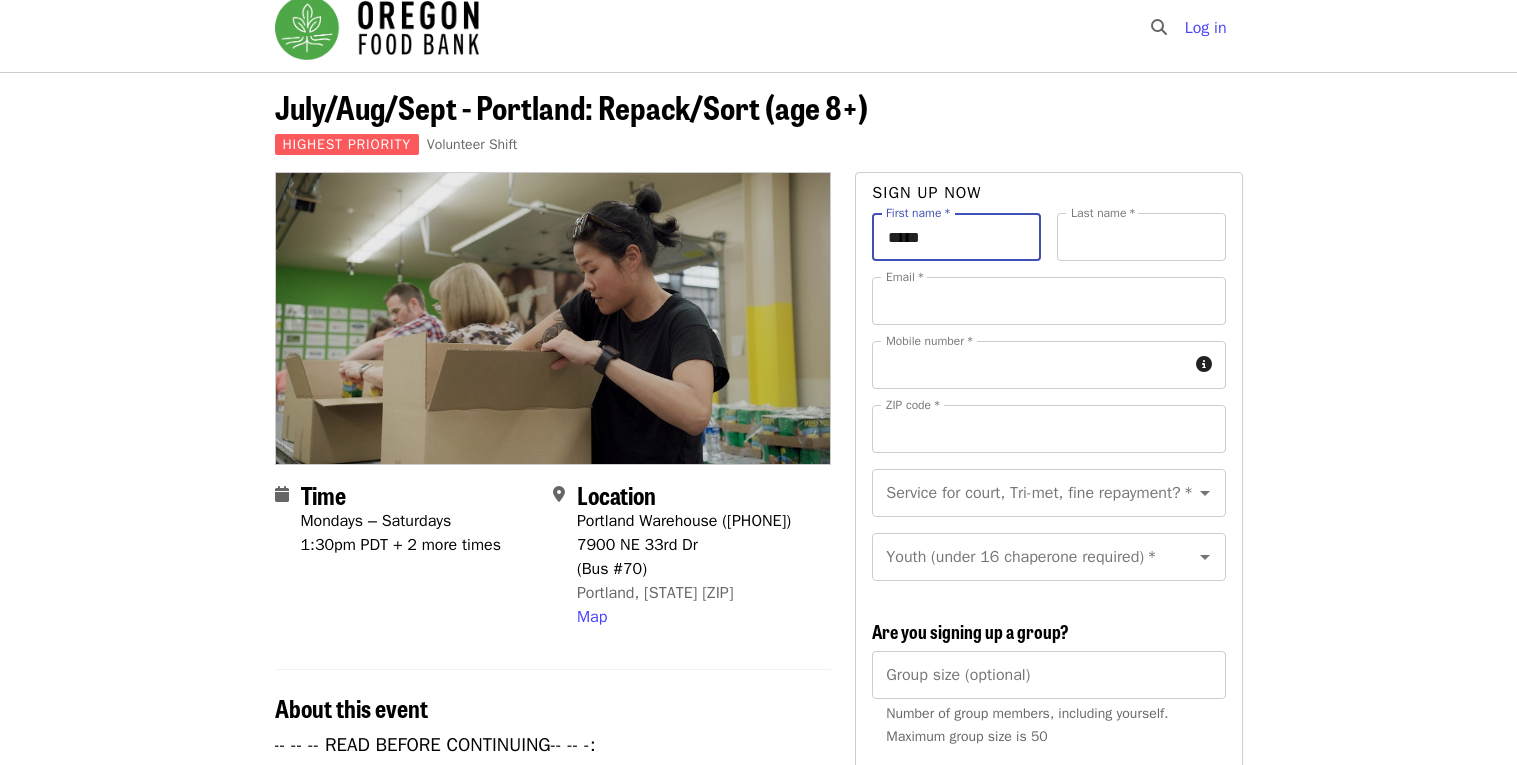 type on "*******" 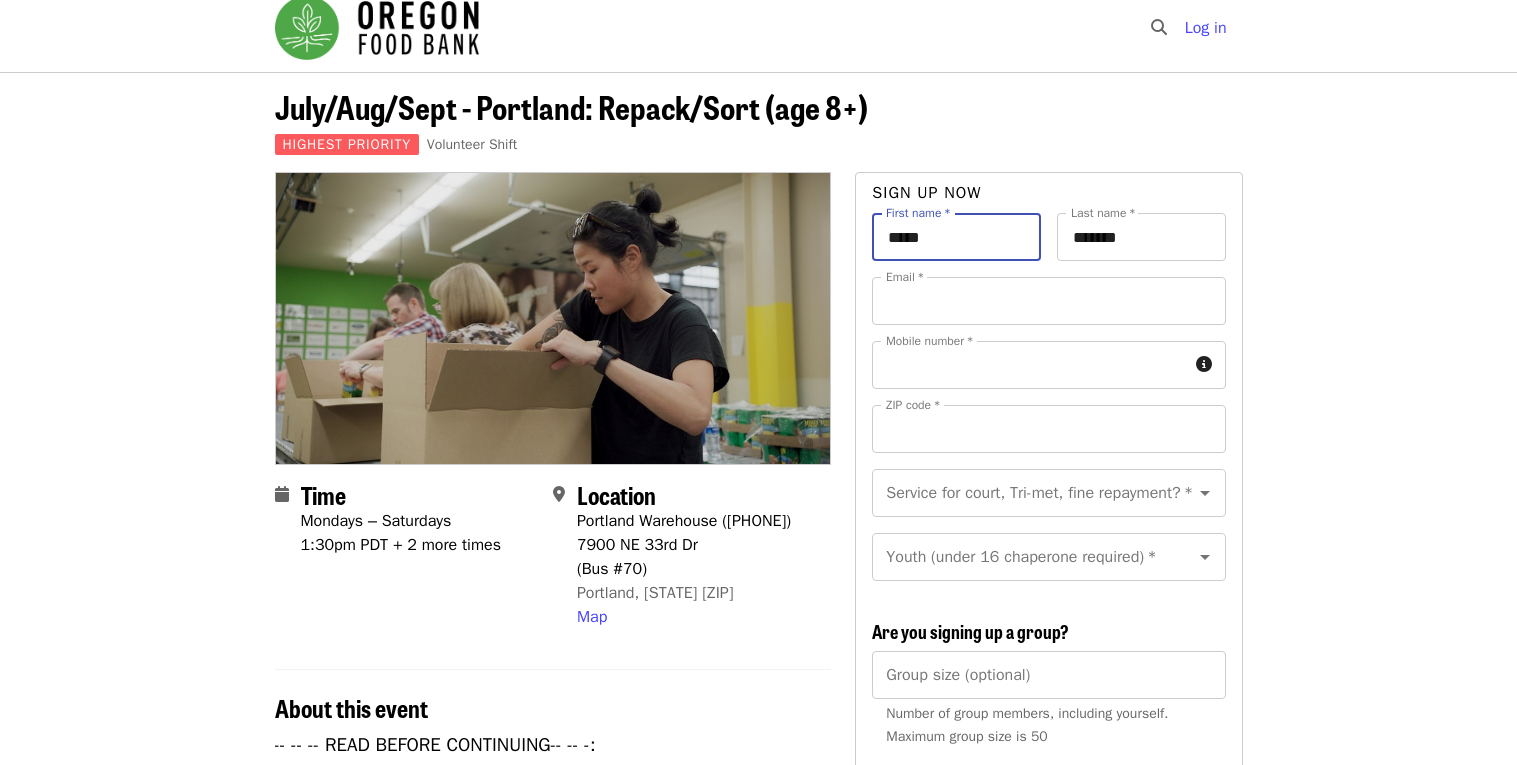 type on "**********" 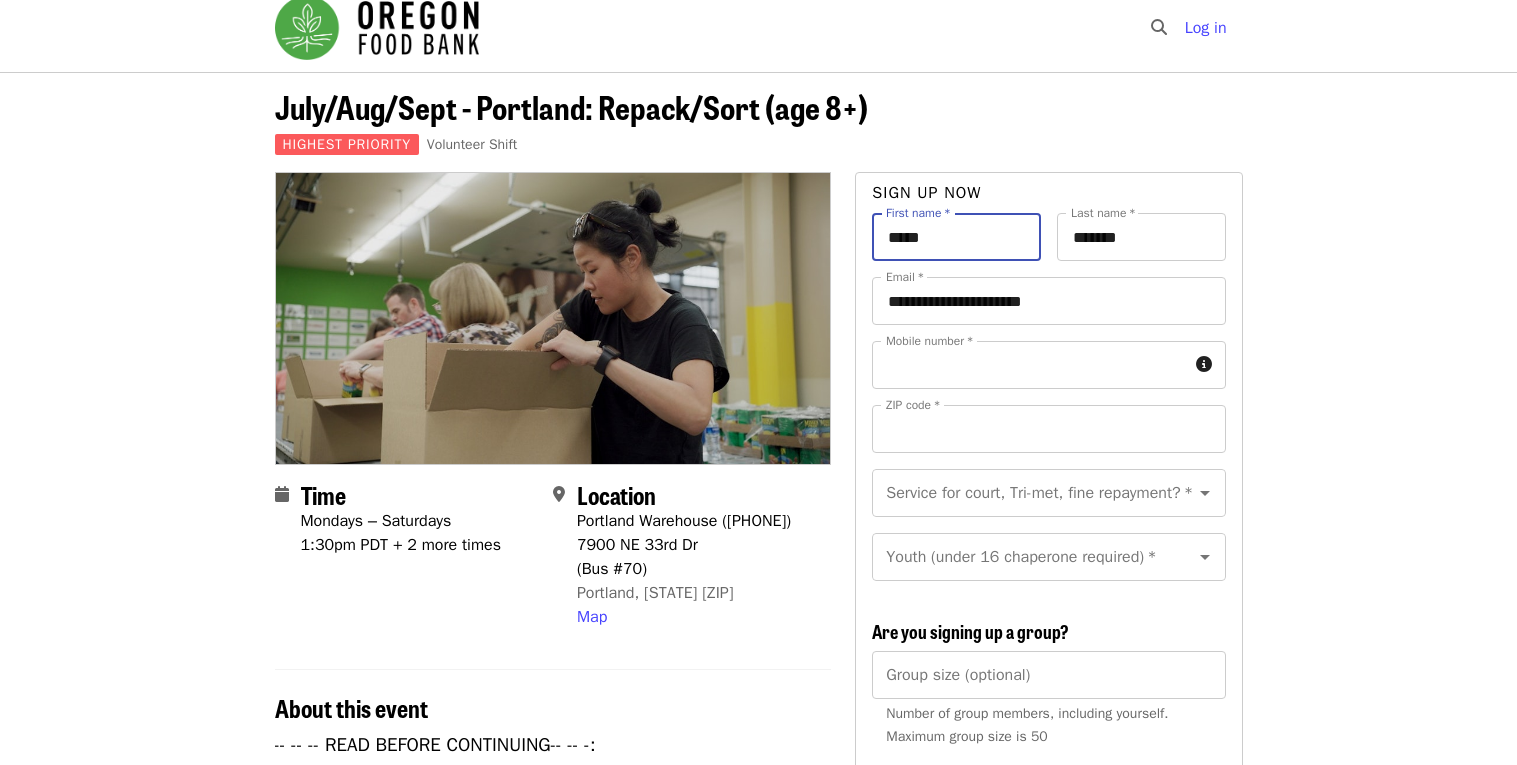 type on "**********" 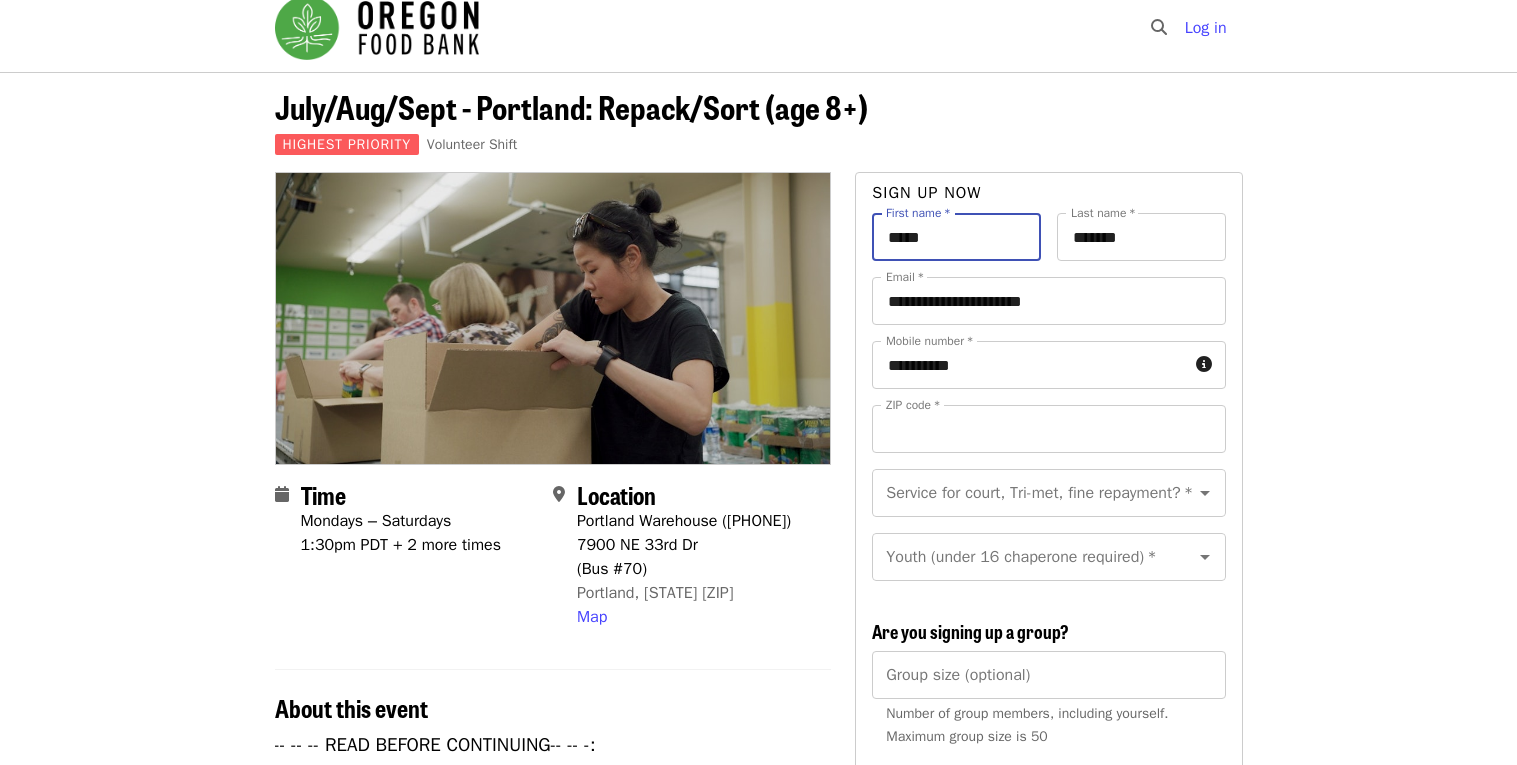 type on "*****" 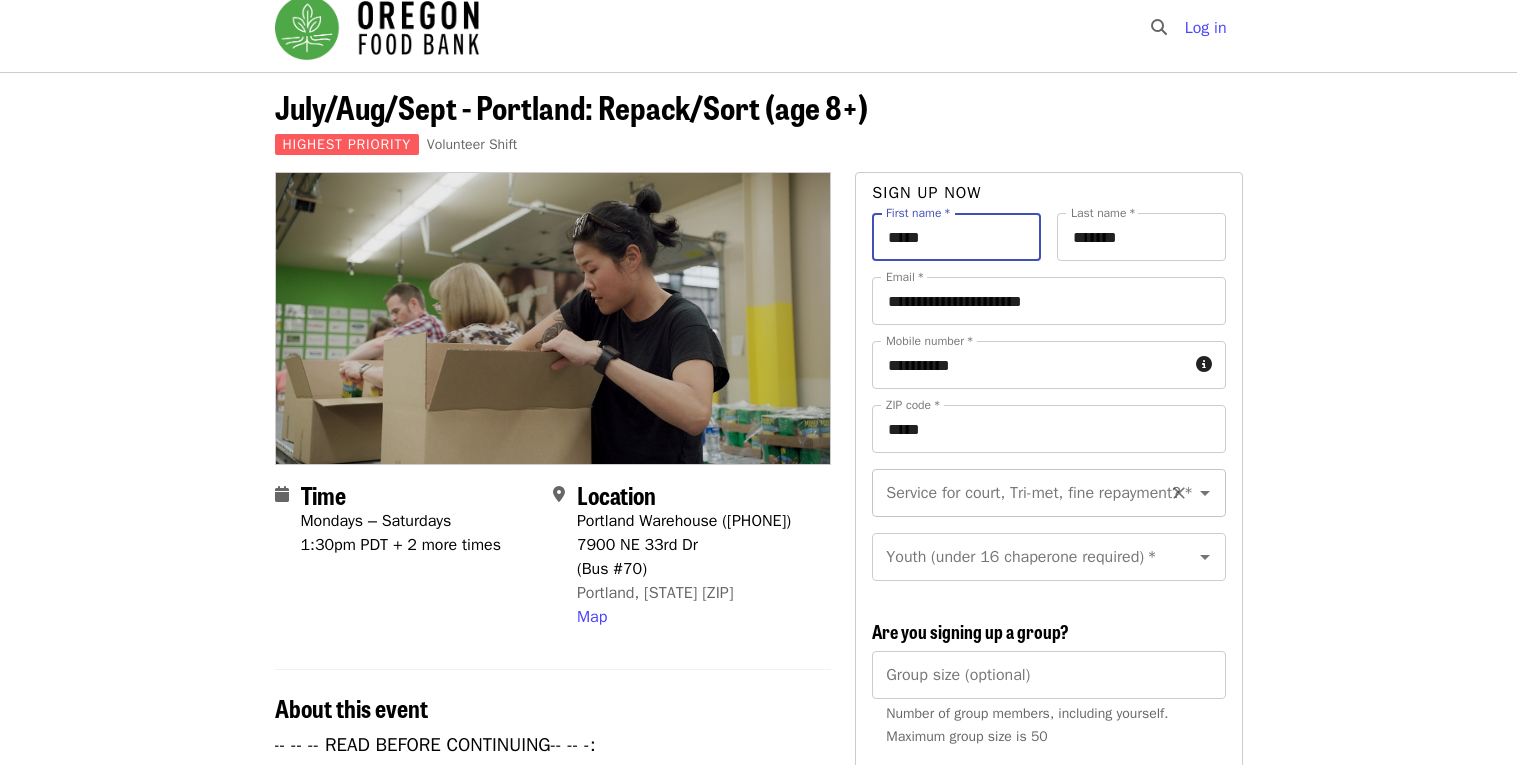 click 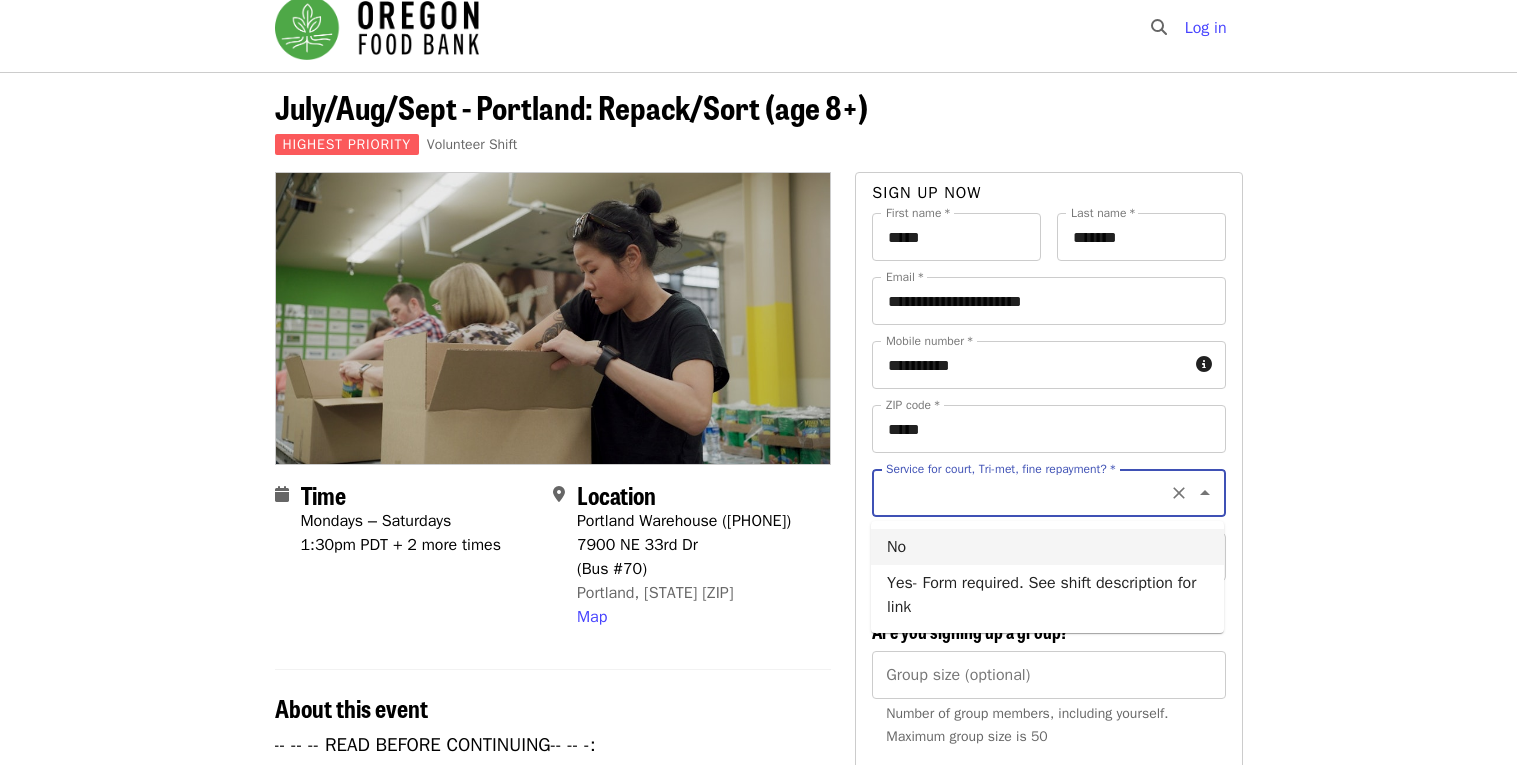 click on "No" at bounding box center (1047, 547) 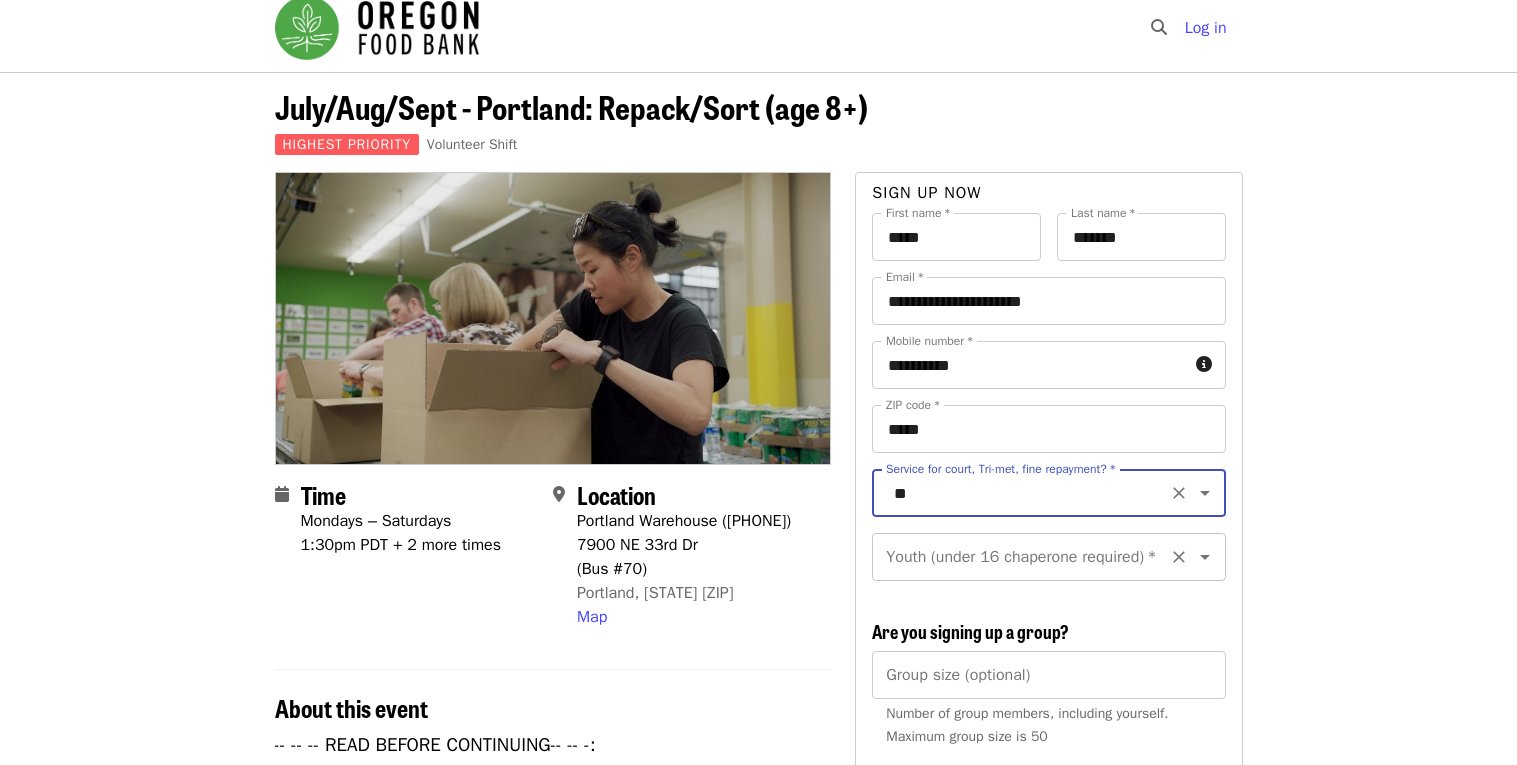 click 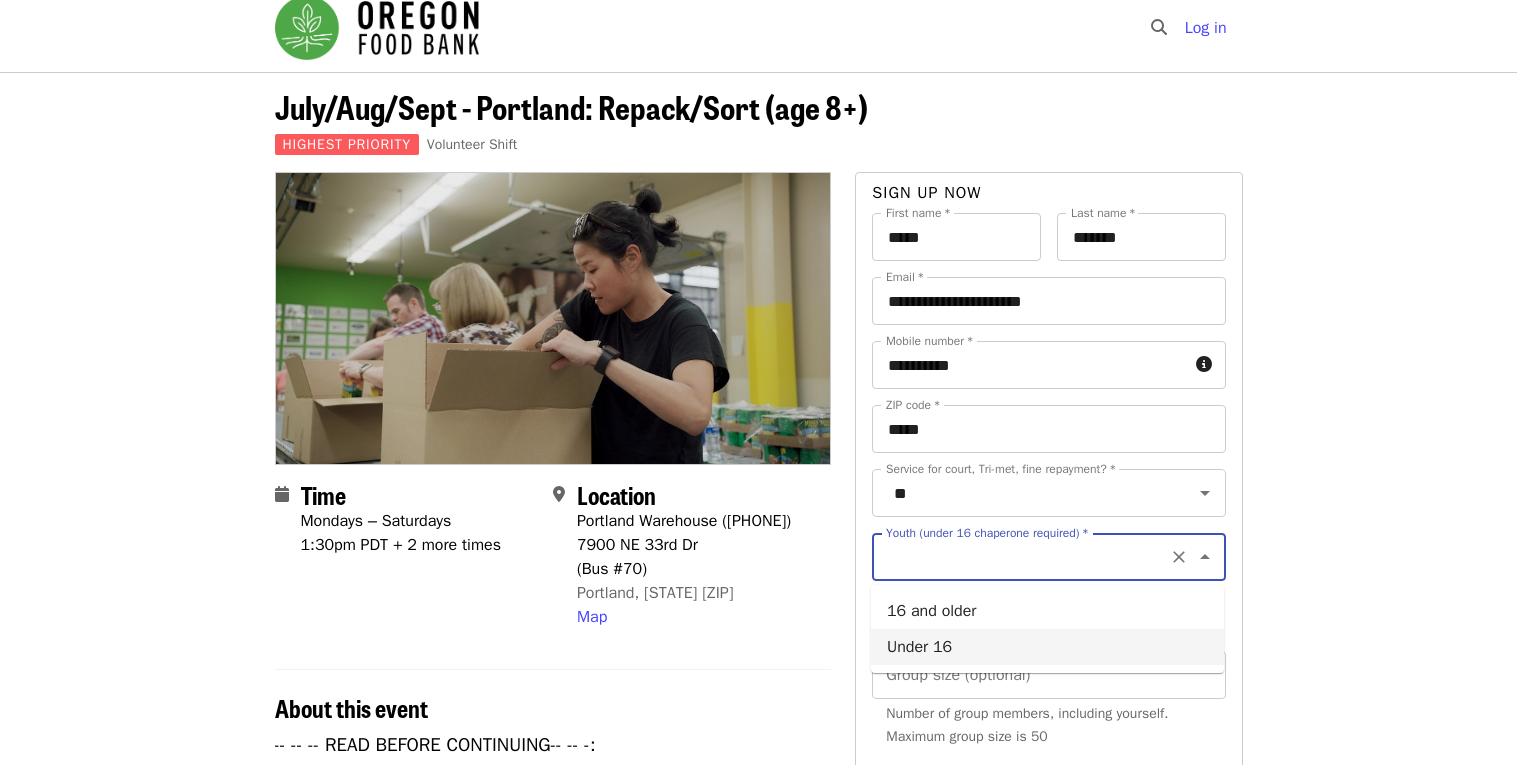 click on "Under 16" at bounding box center (1047, 647) 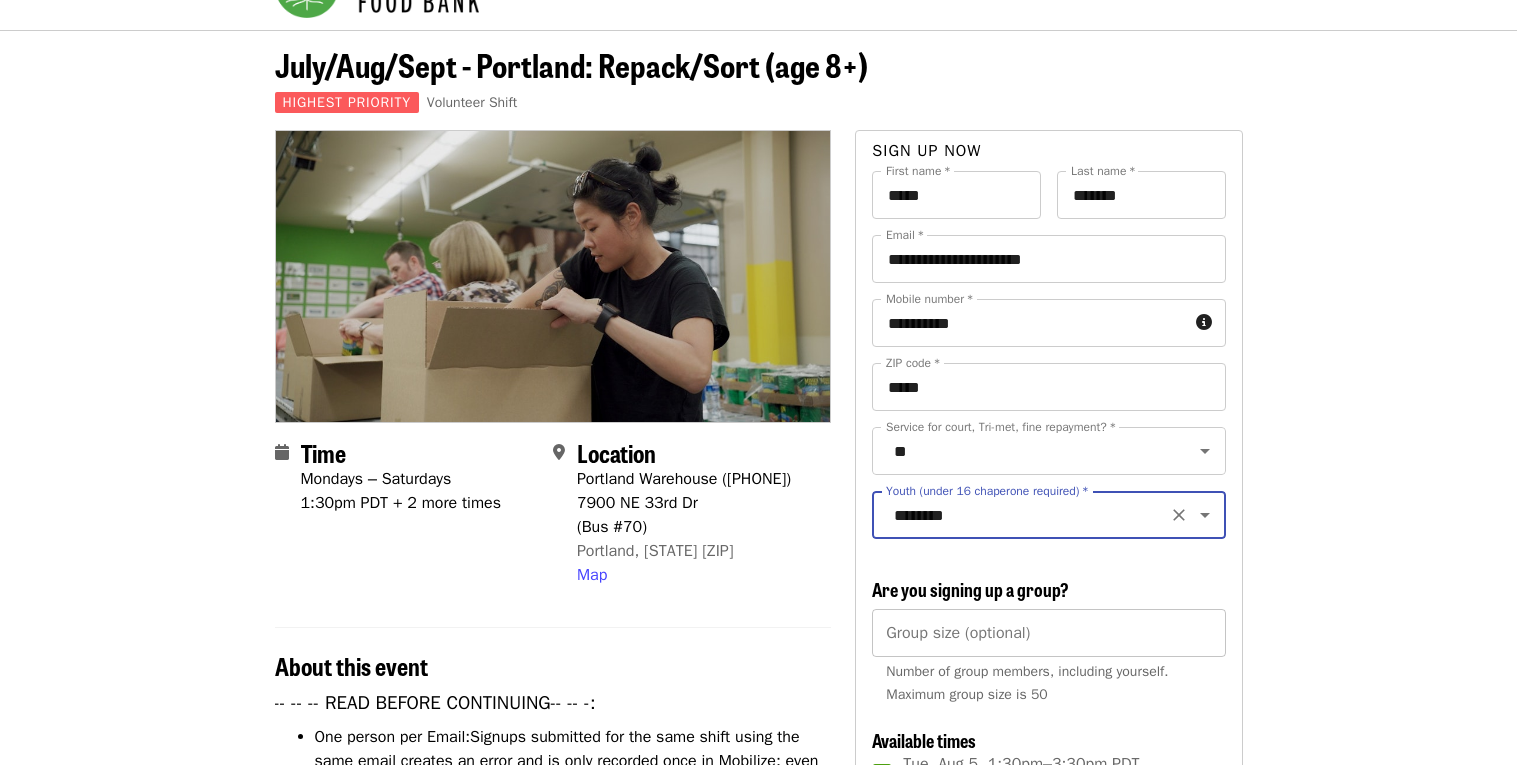 scroll, scrollTop: 62, scrollLeft: 0, axis: vertical 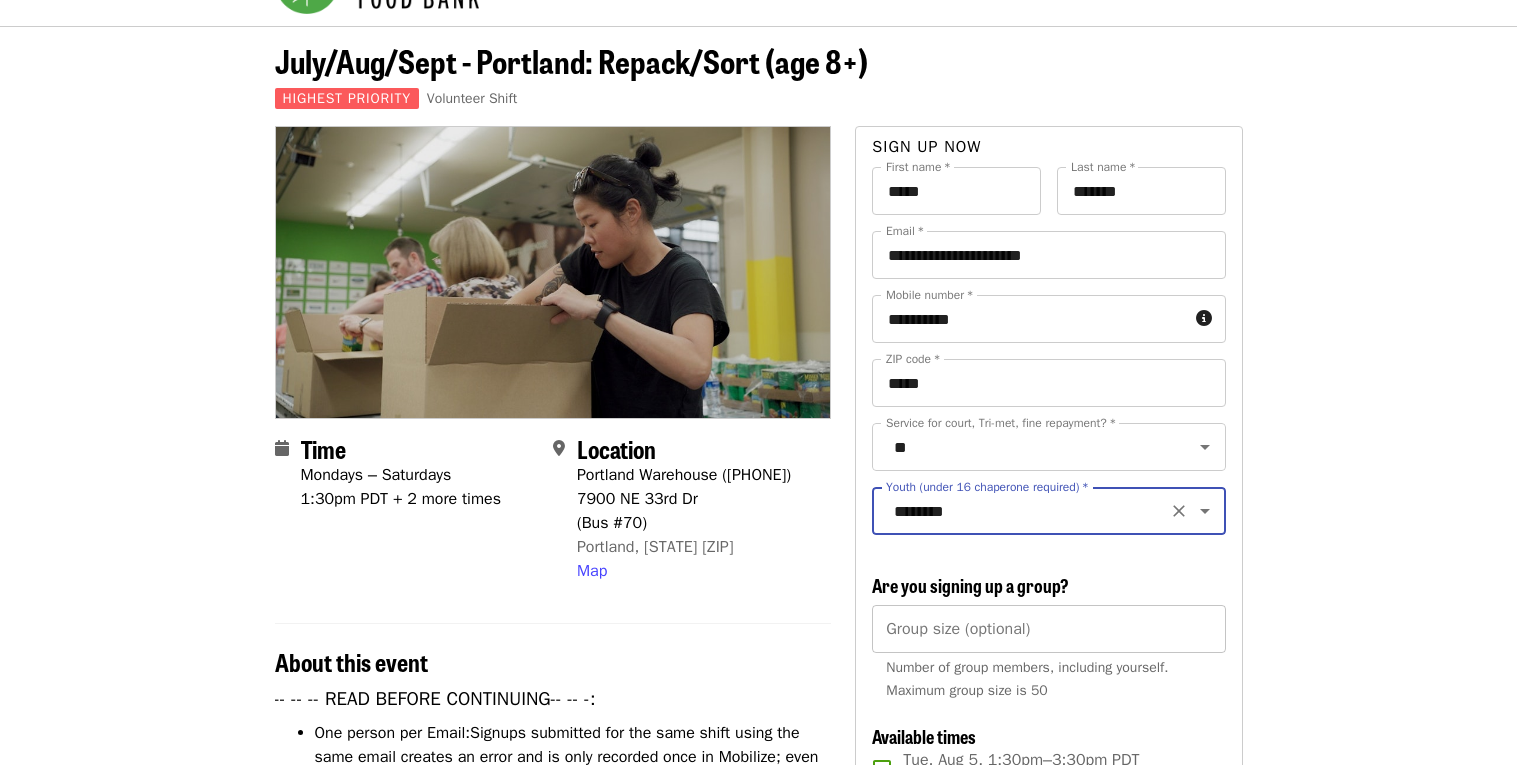 type on "*" 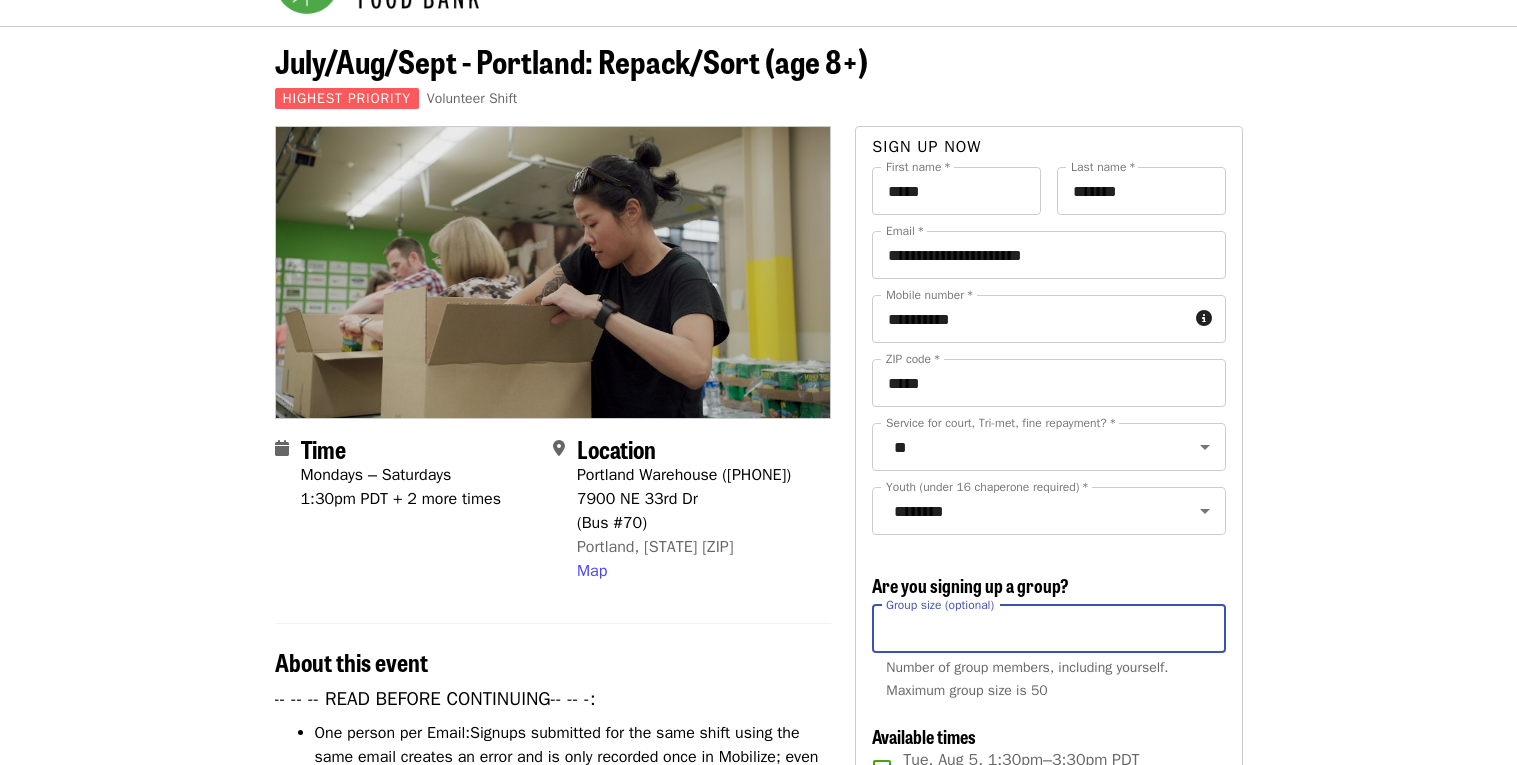 type on "*" 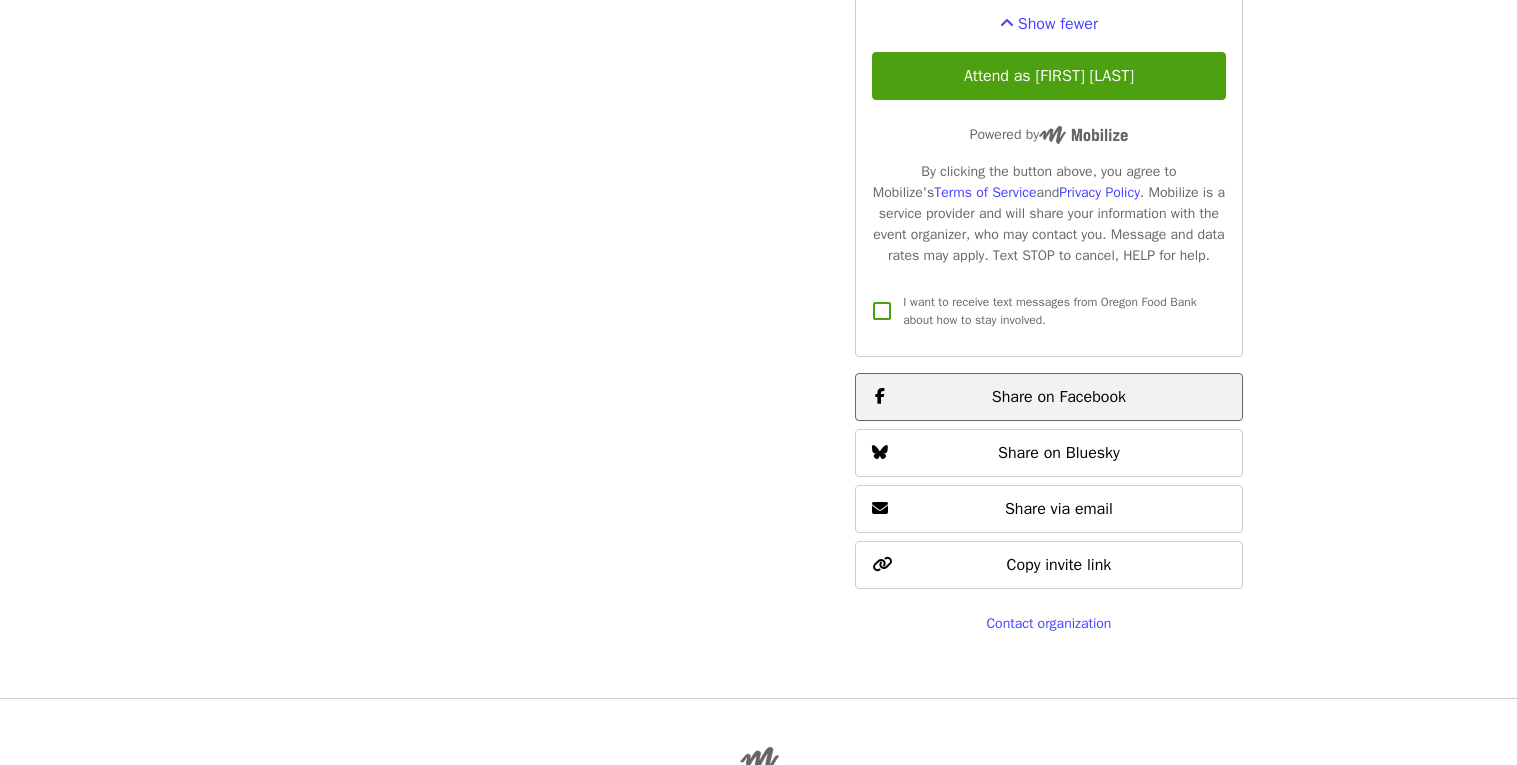 scroll, scrollTop: 3884, scrollLeft: 0, axis: vertical 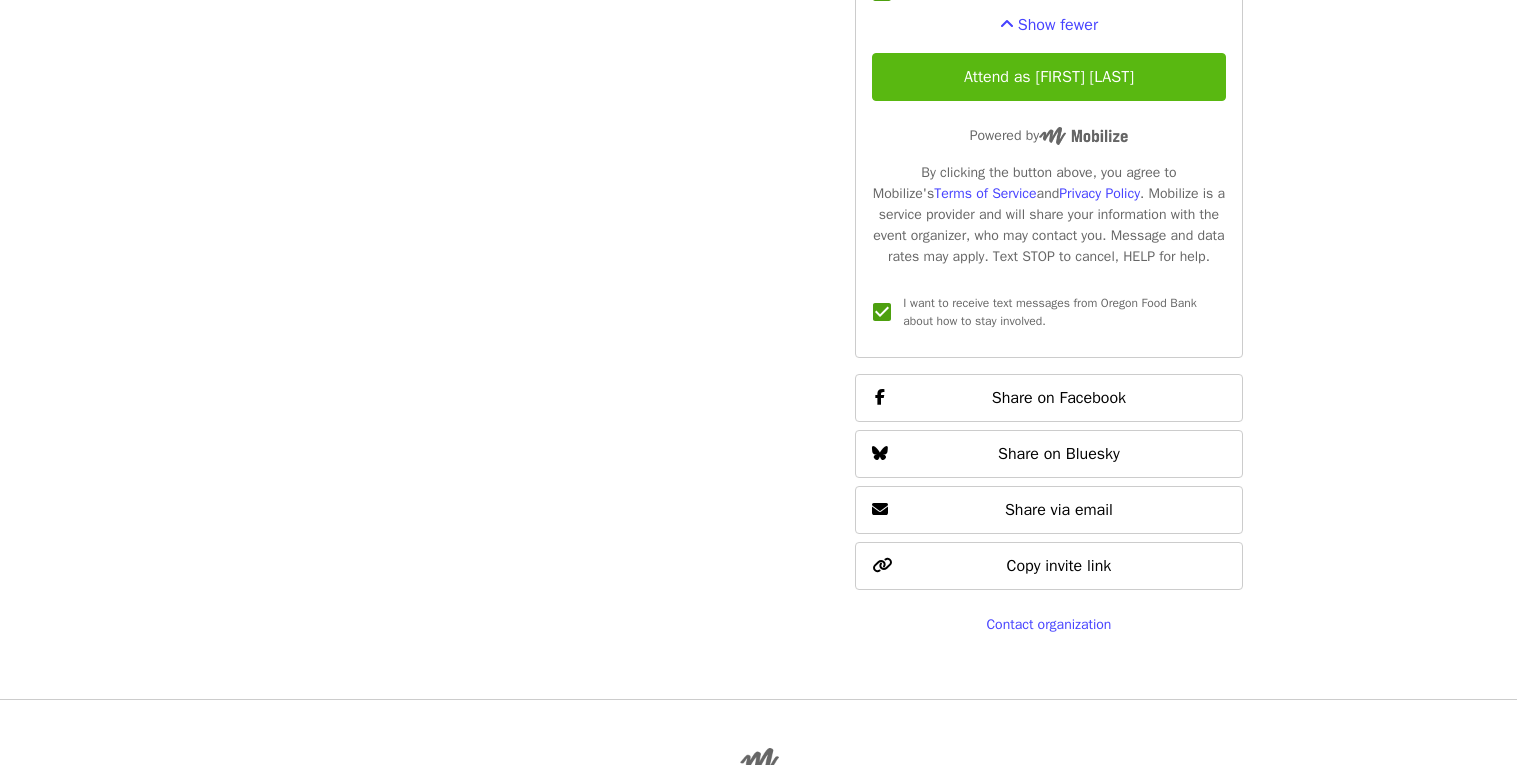 click on "Attend as [FIRST] [LAST]" at bounding box center [1048, 77] 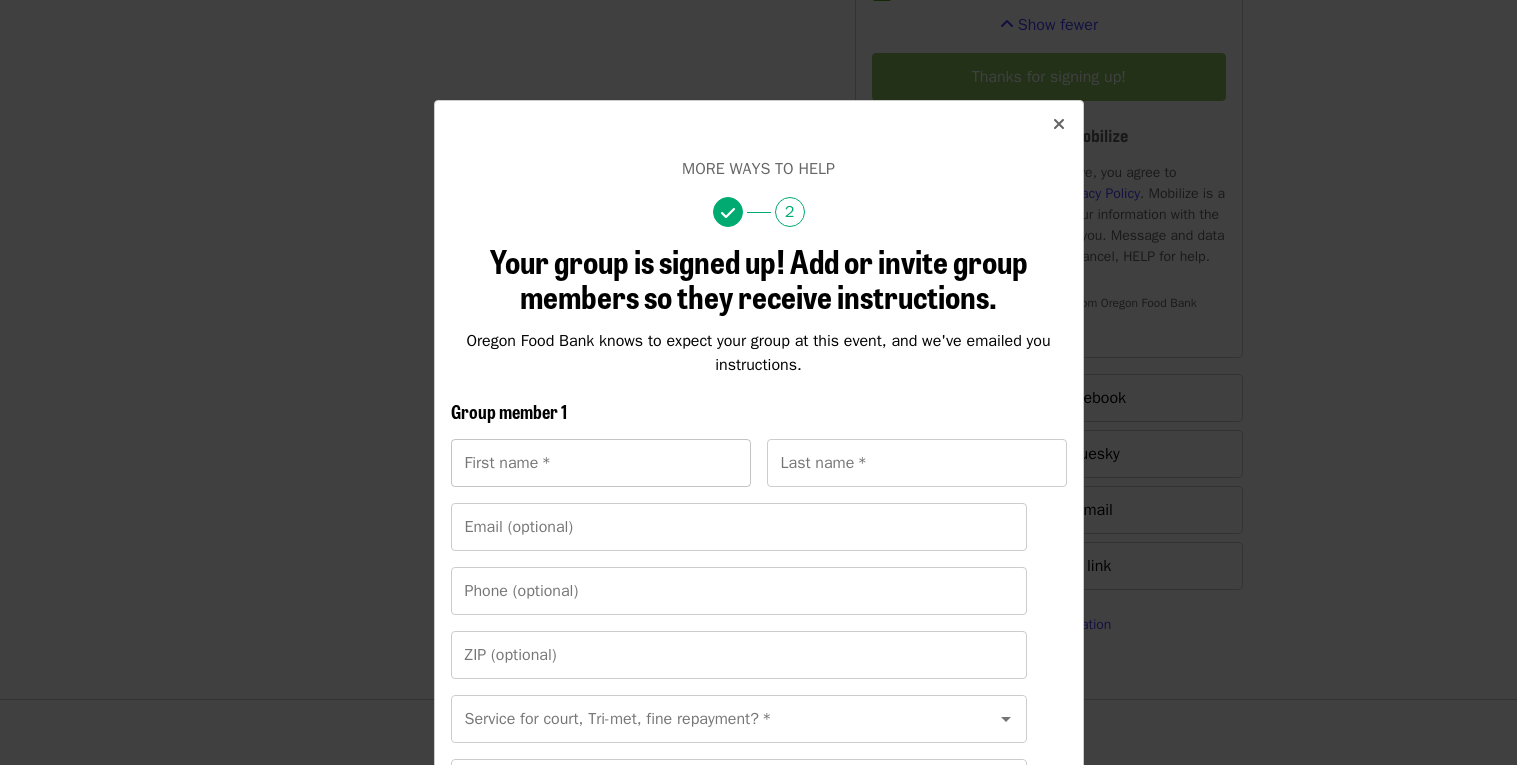 click on "First name   *" at bounding box center [601, 463] 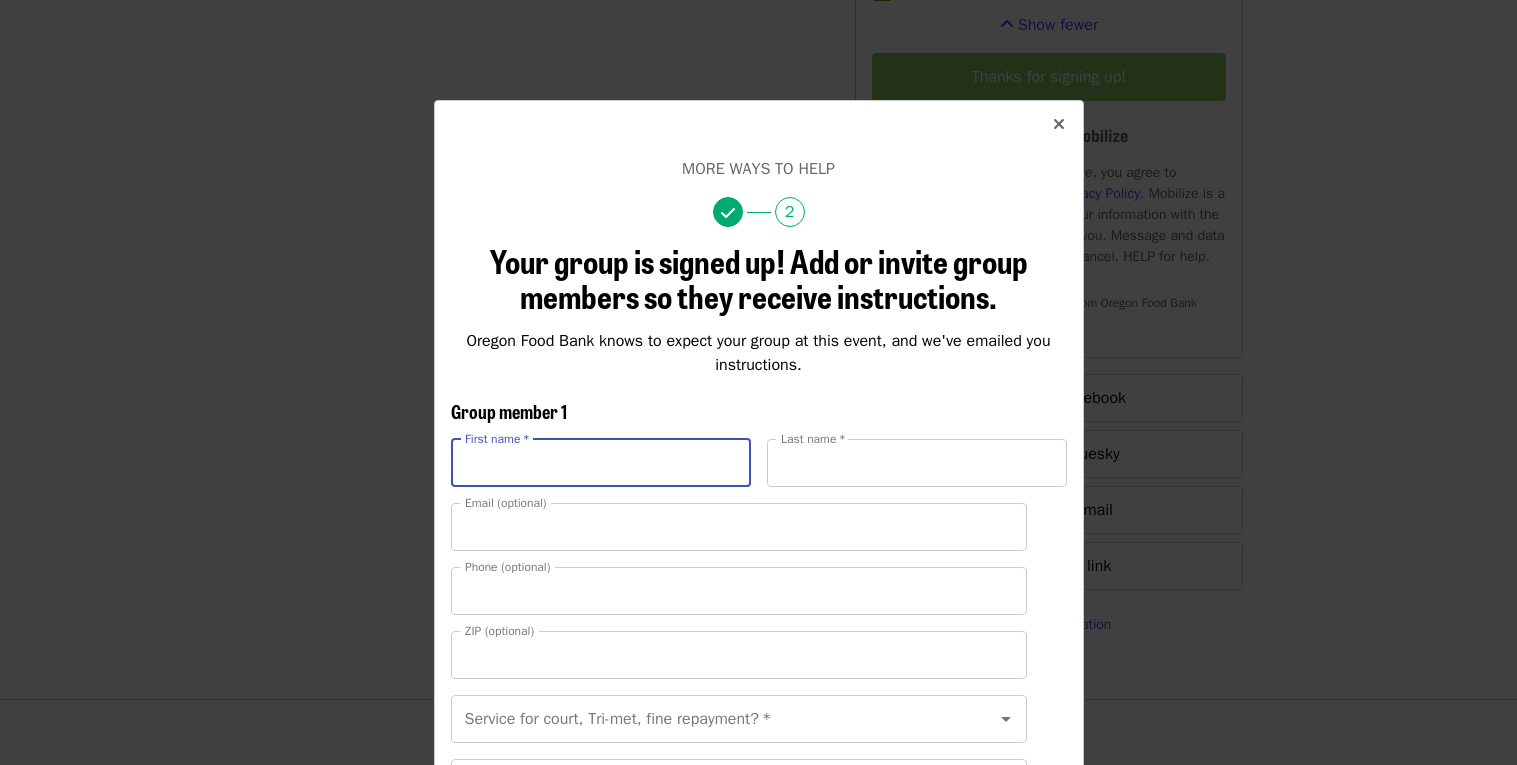 type on "*****" 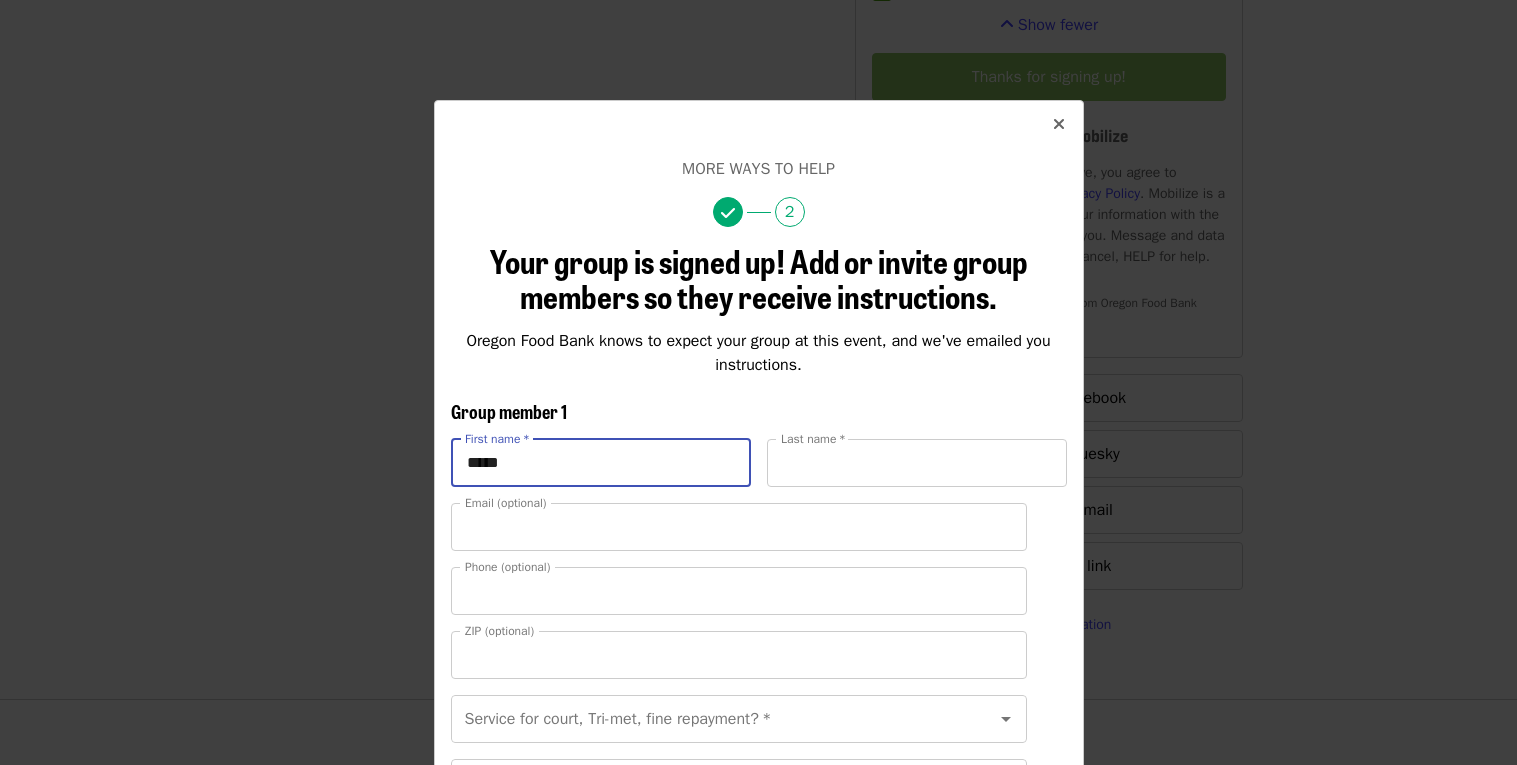 type on "*******" 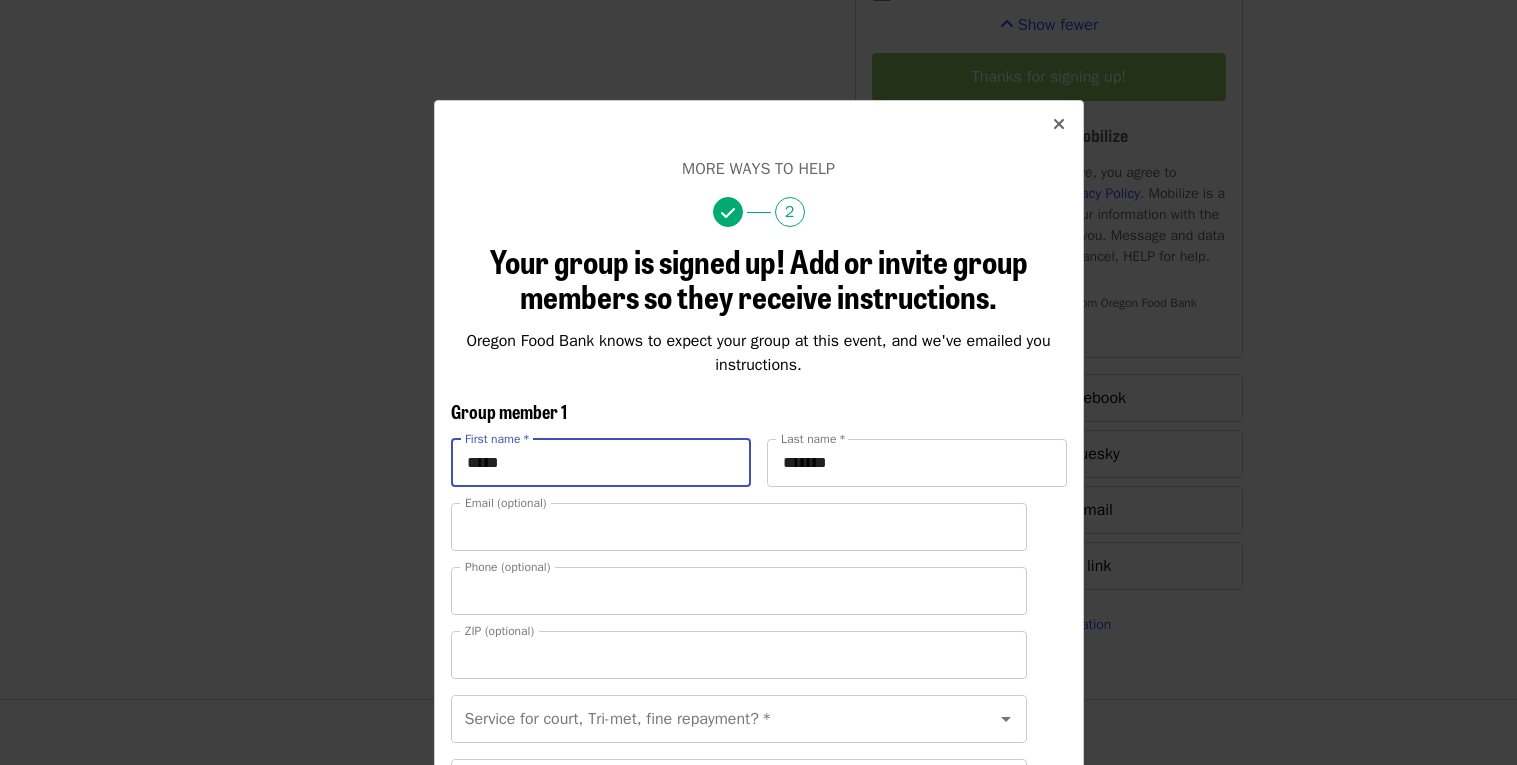 type on "**********" 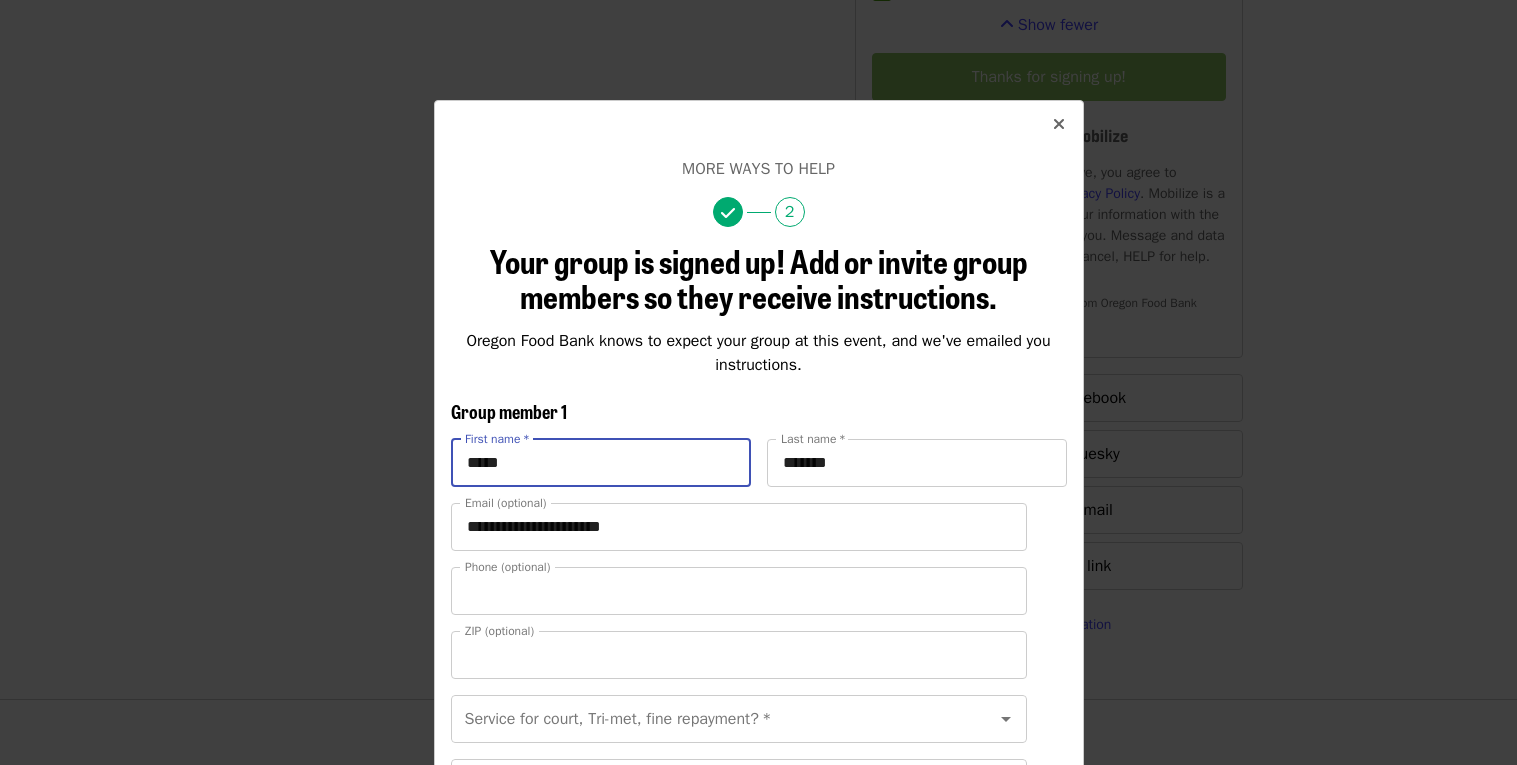 type on "**********" 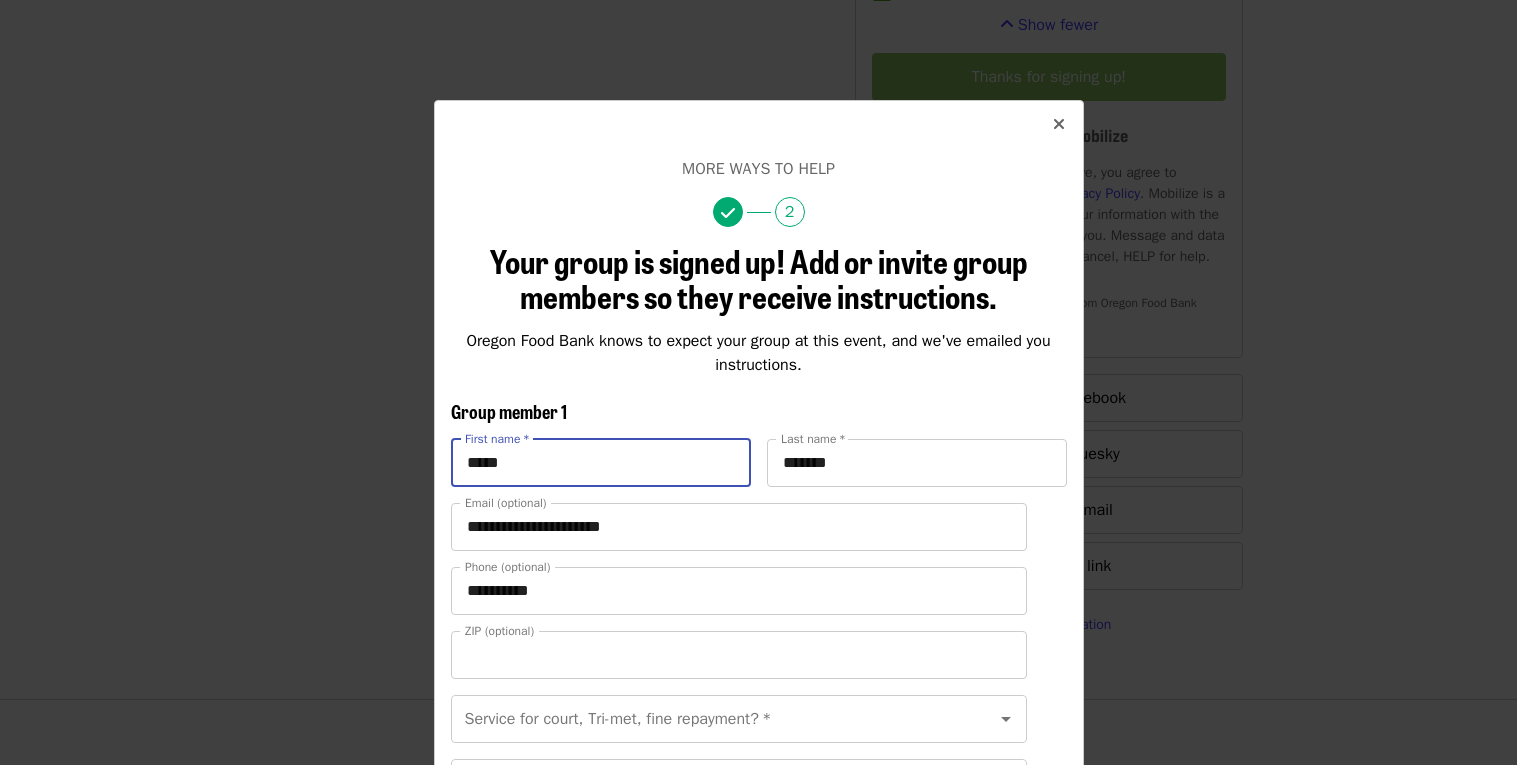type on "*****" 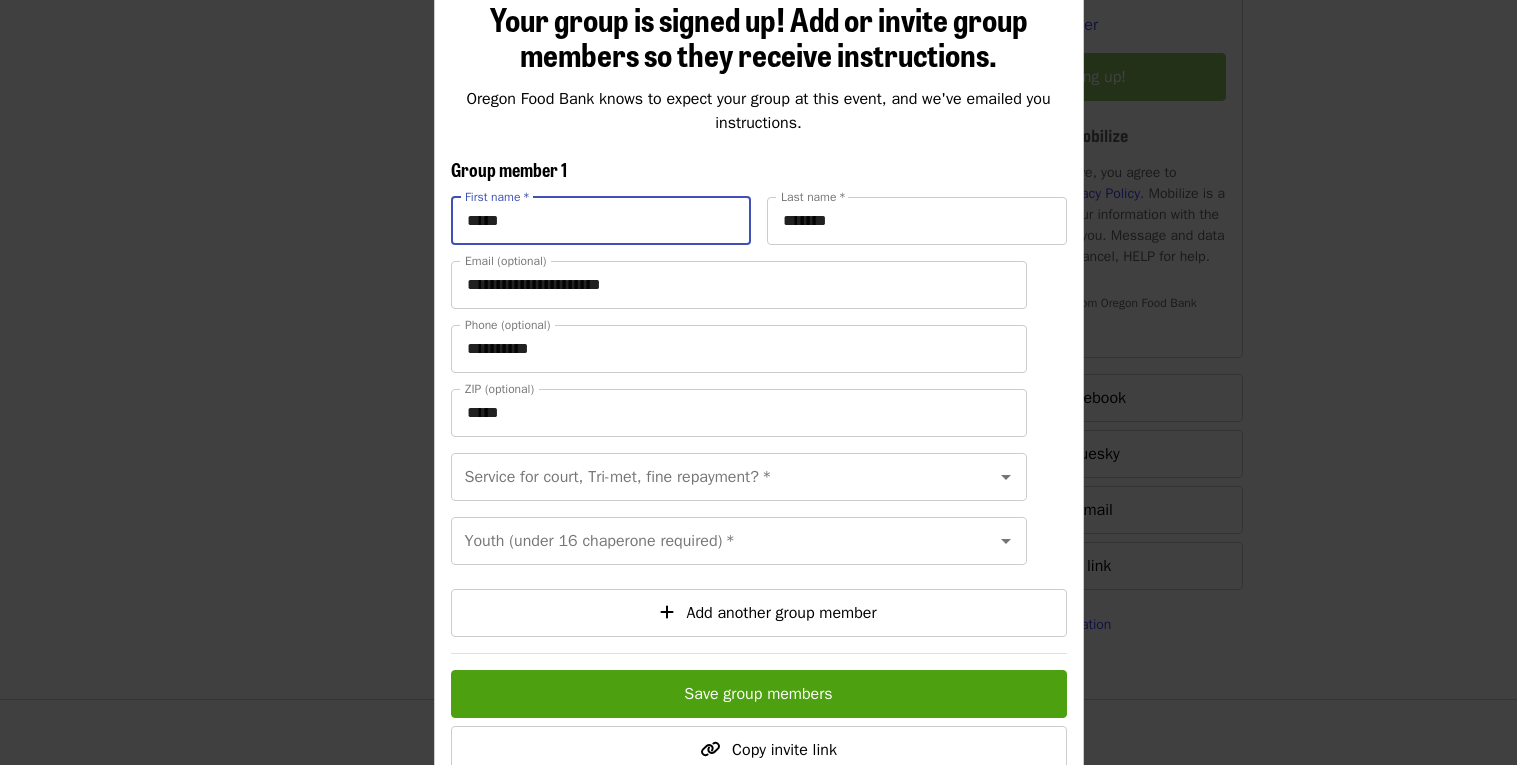 scroll, scrollTop: 244, scrollLeft: 0, axis: vertical 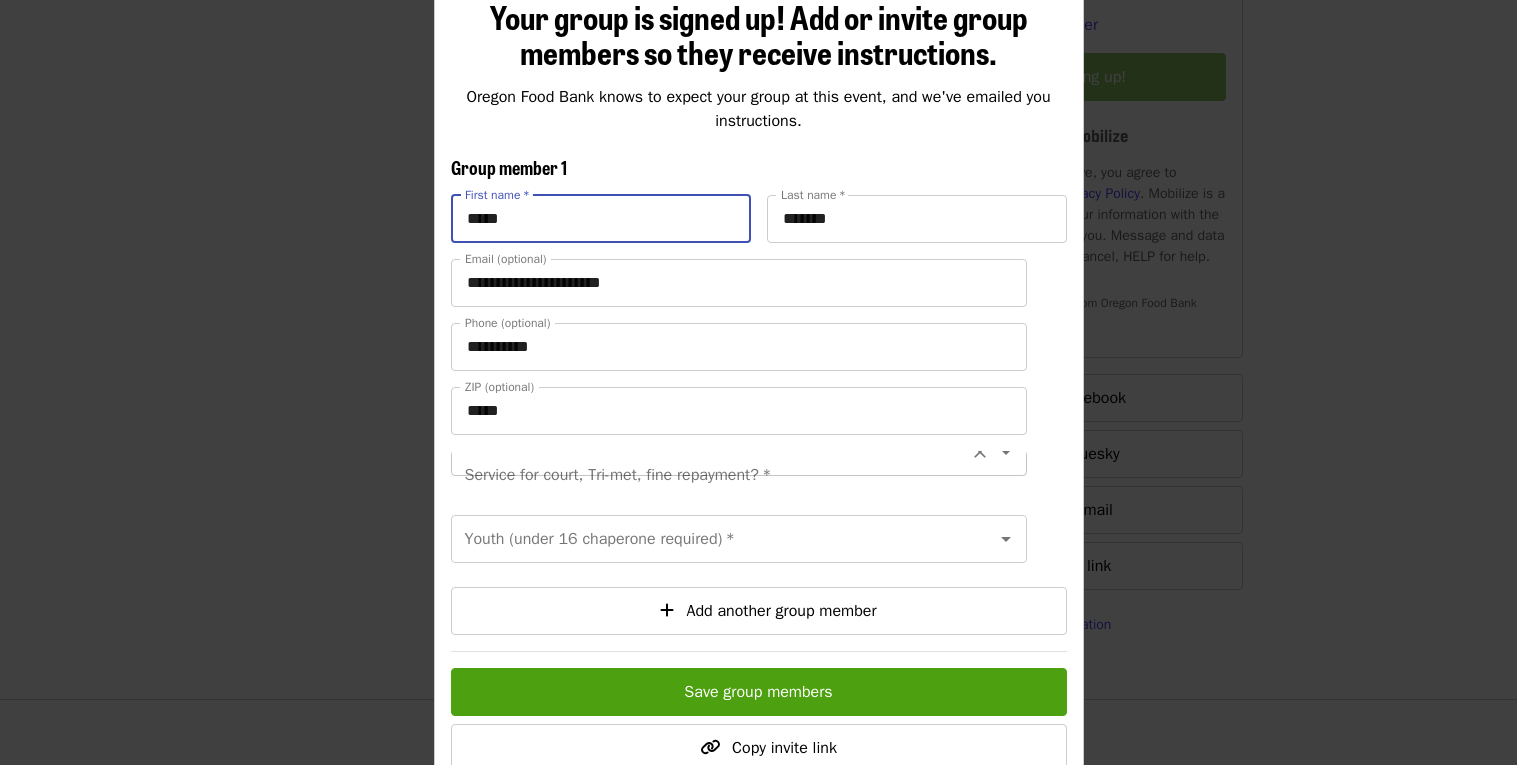 click on "Service for court, Tri-met, fine repayment?  *" at bounding box center (739, 475) 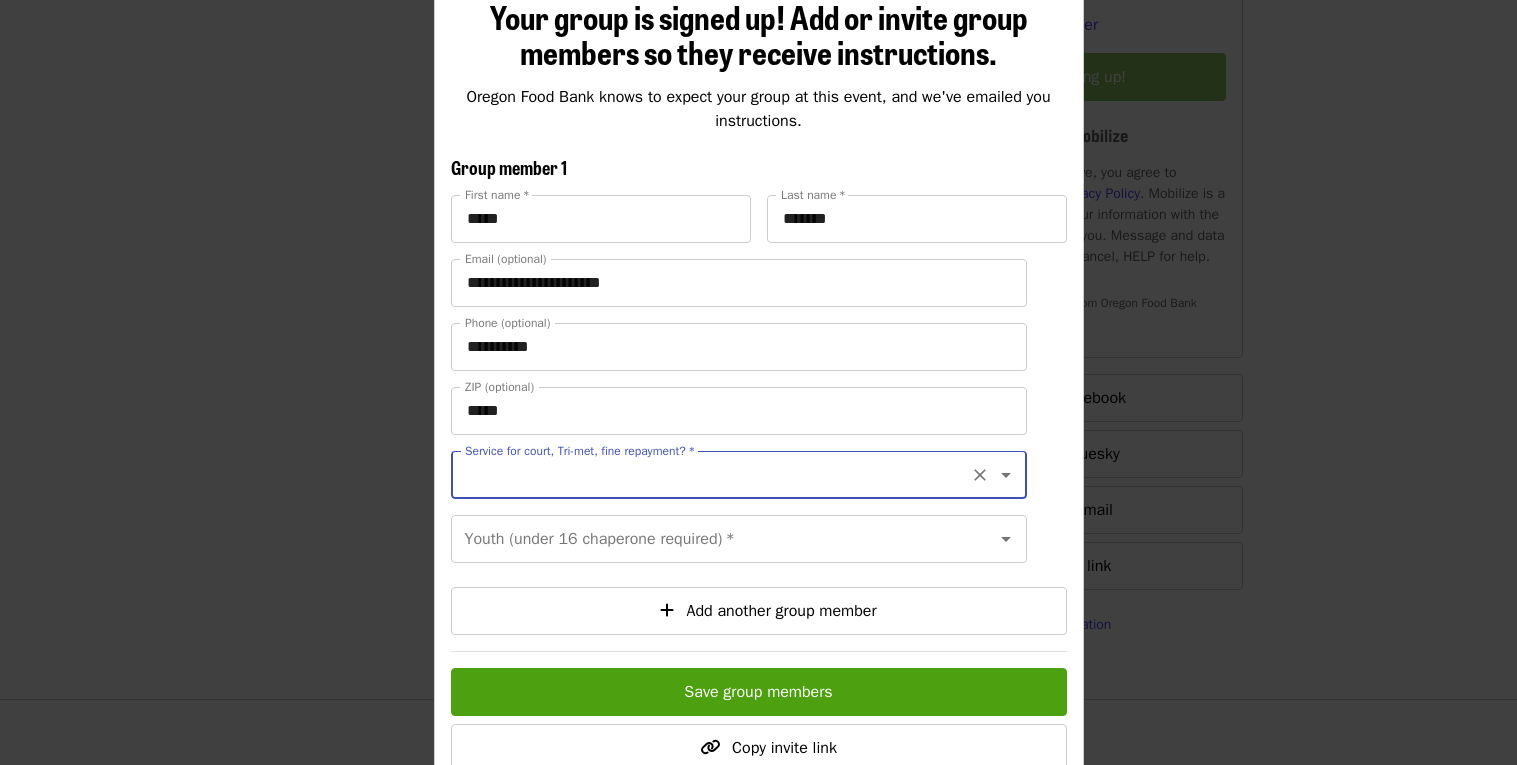 click 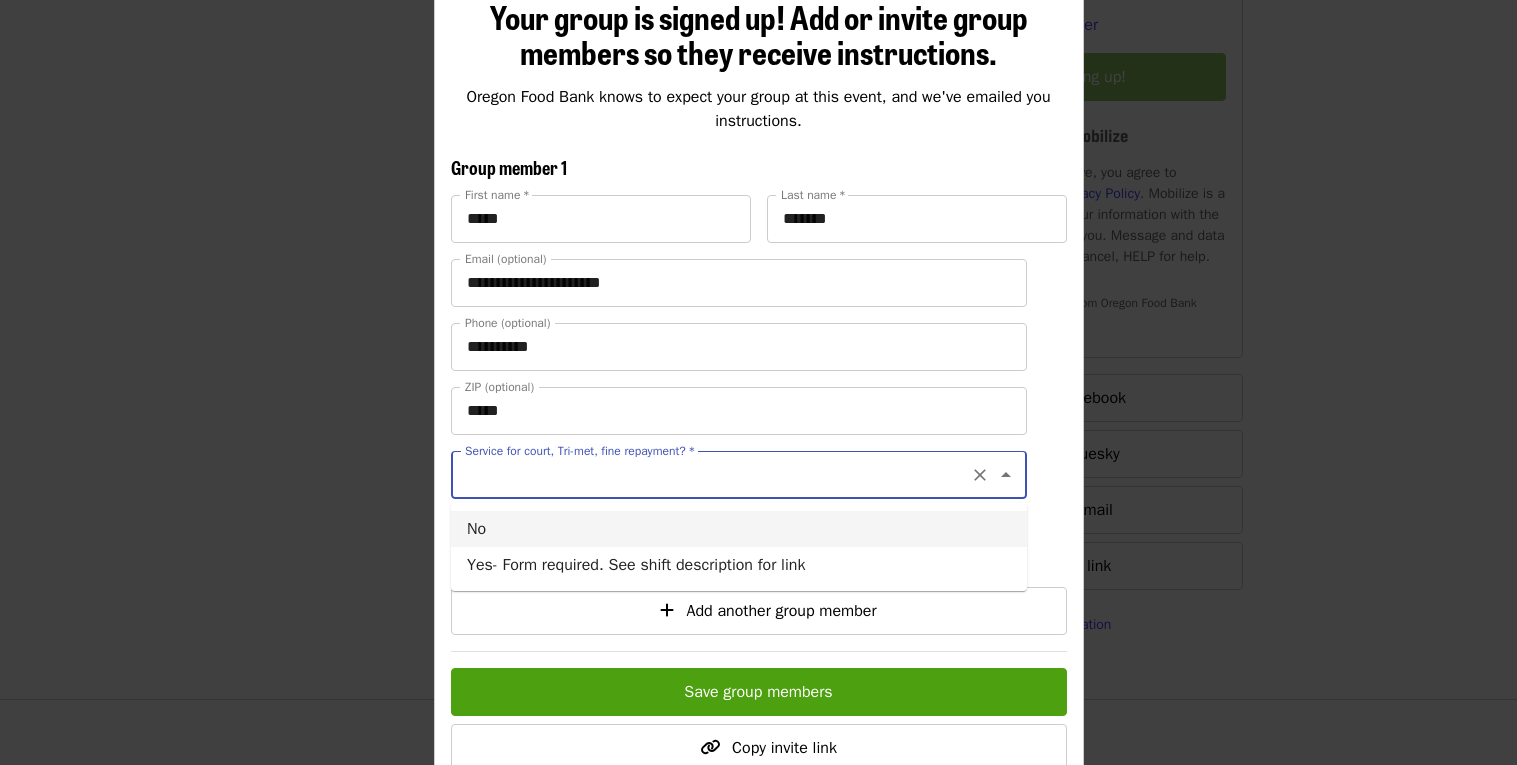 click on "No" at bounding box center (739, 529) 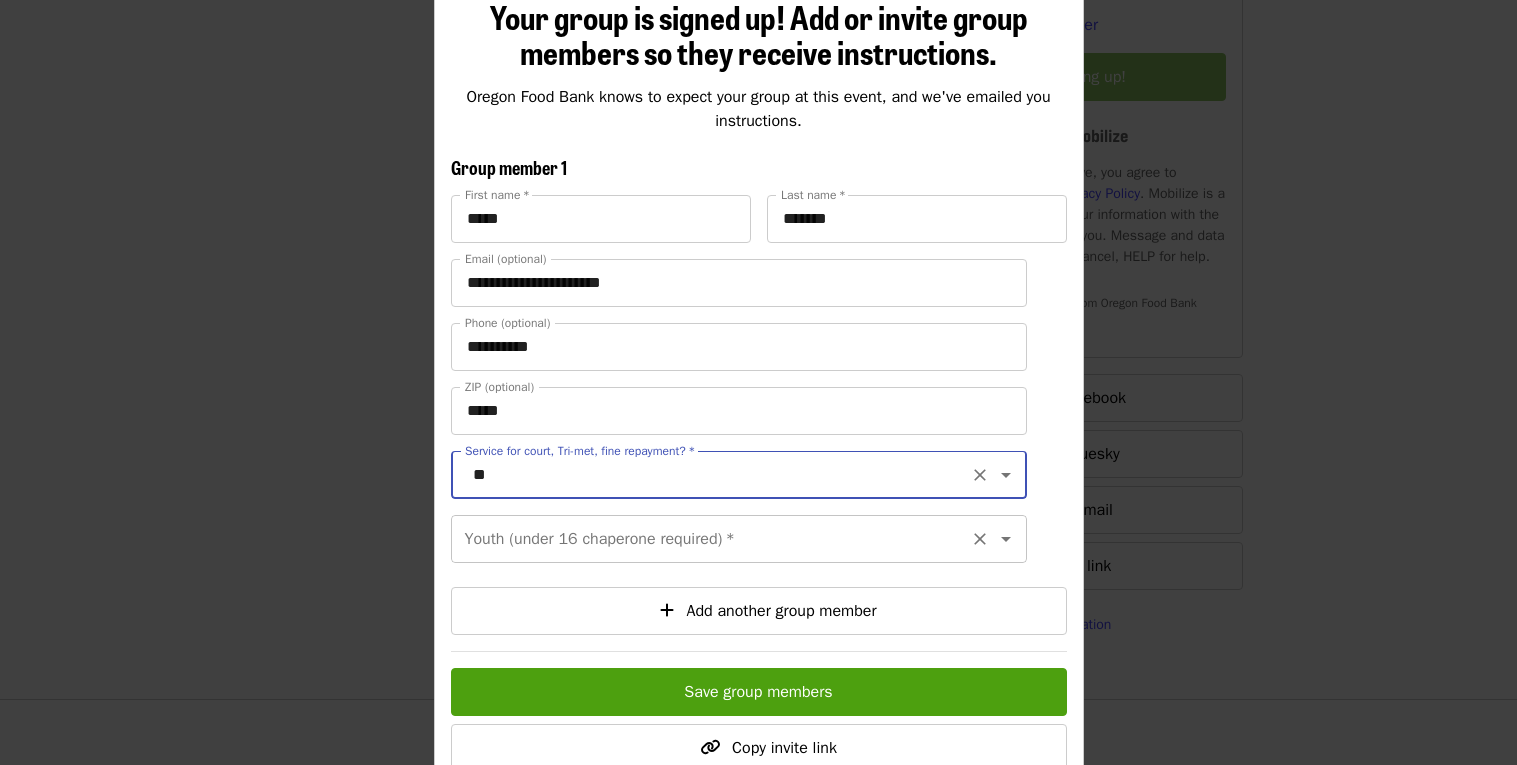 click 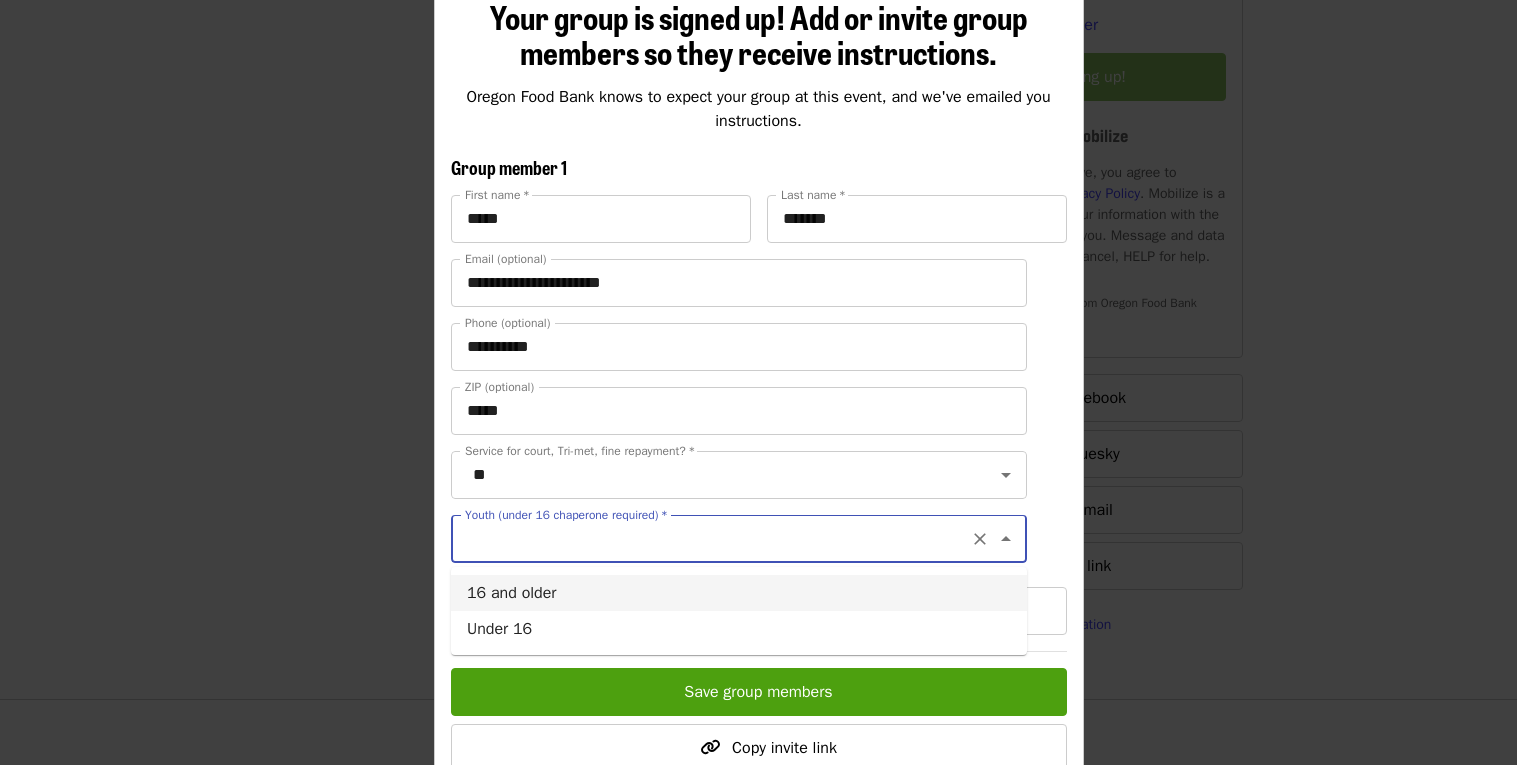click on "16 and older" at bounding box center (739, 593) 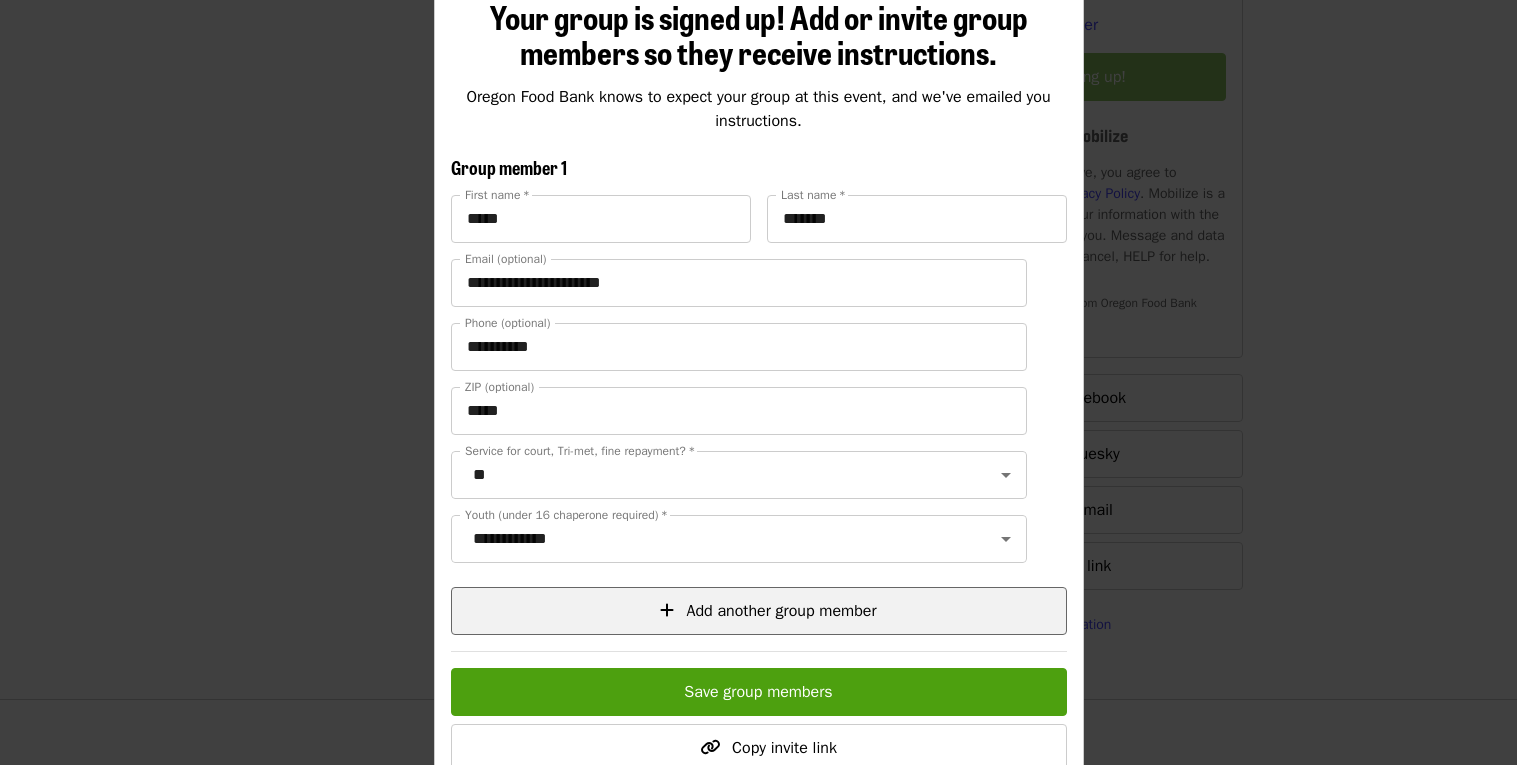click on "Add another group member" at bounding box center (781, 611) 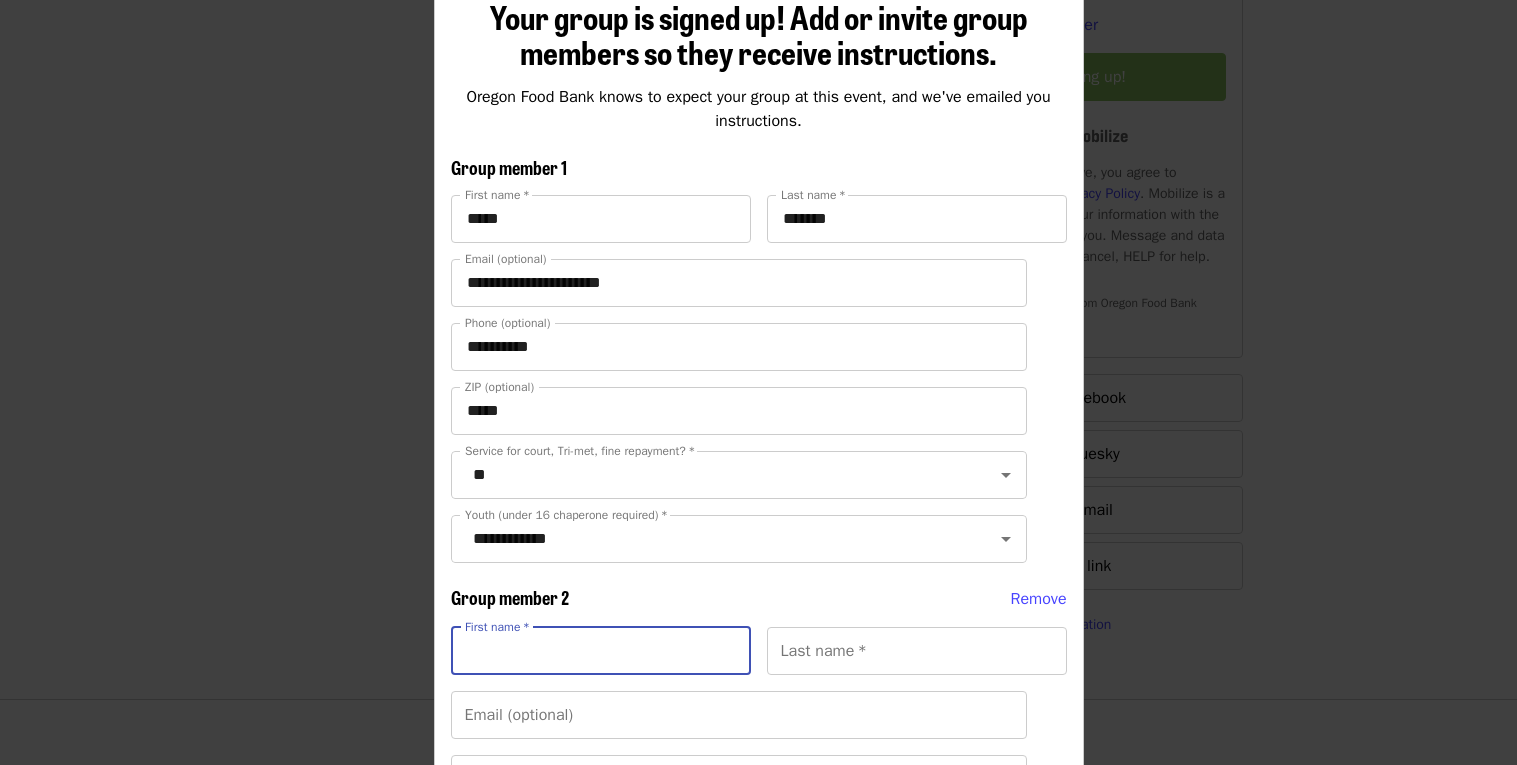 click on "First name   *" at bounding box center (601, 651) 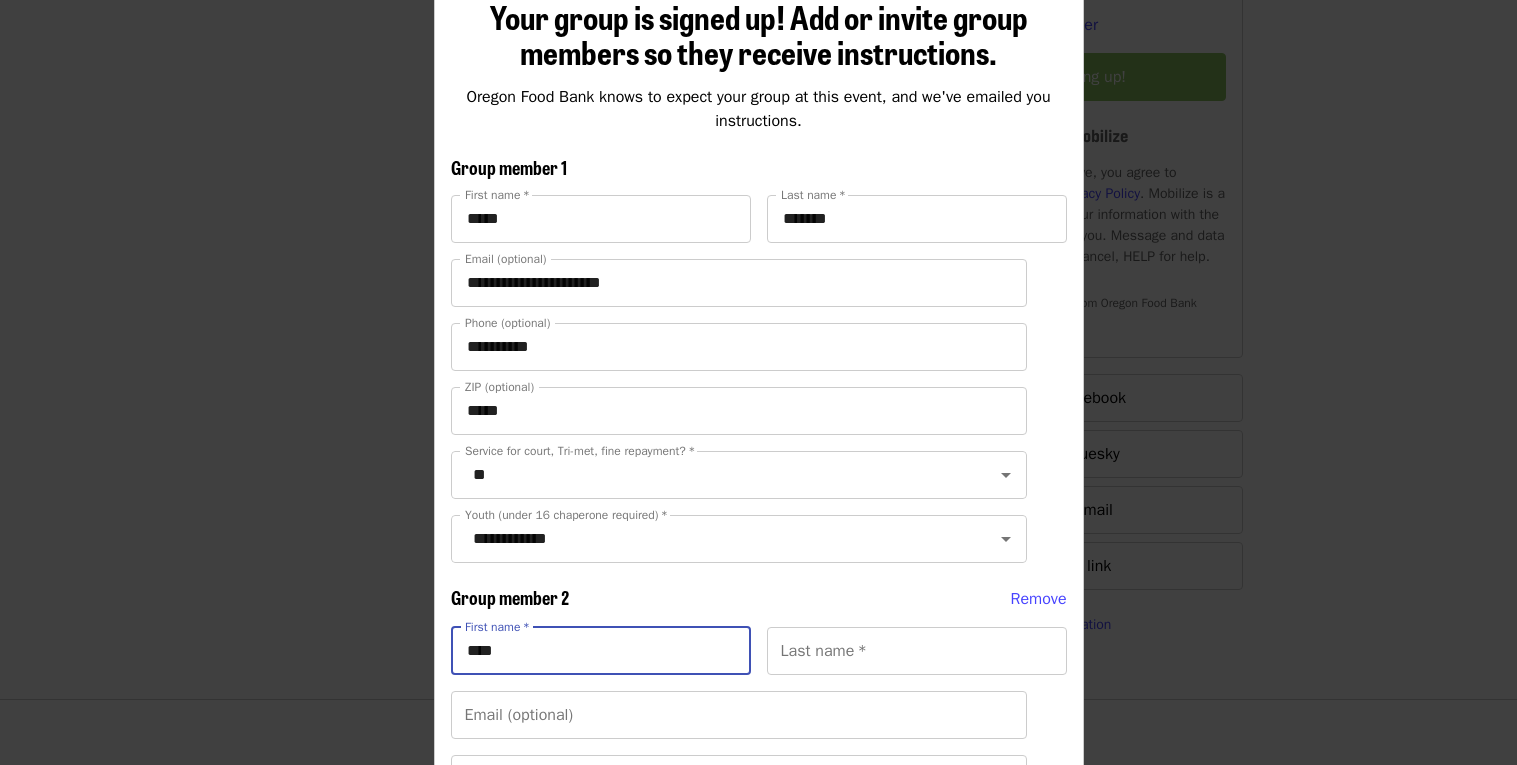 type on "****" 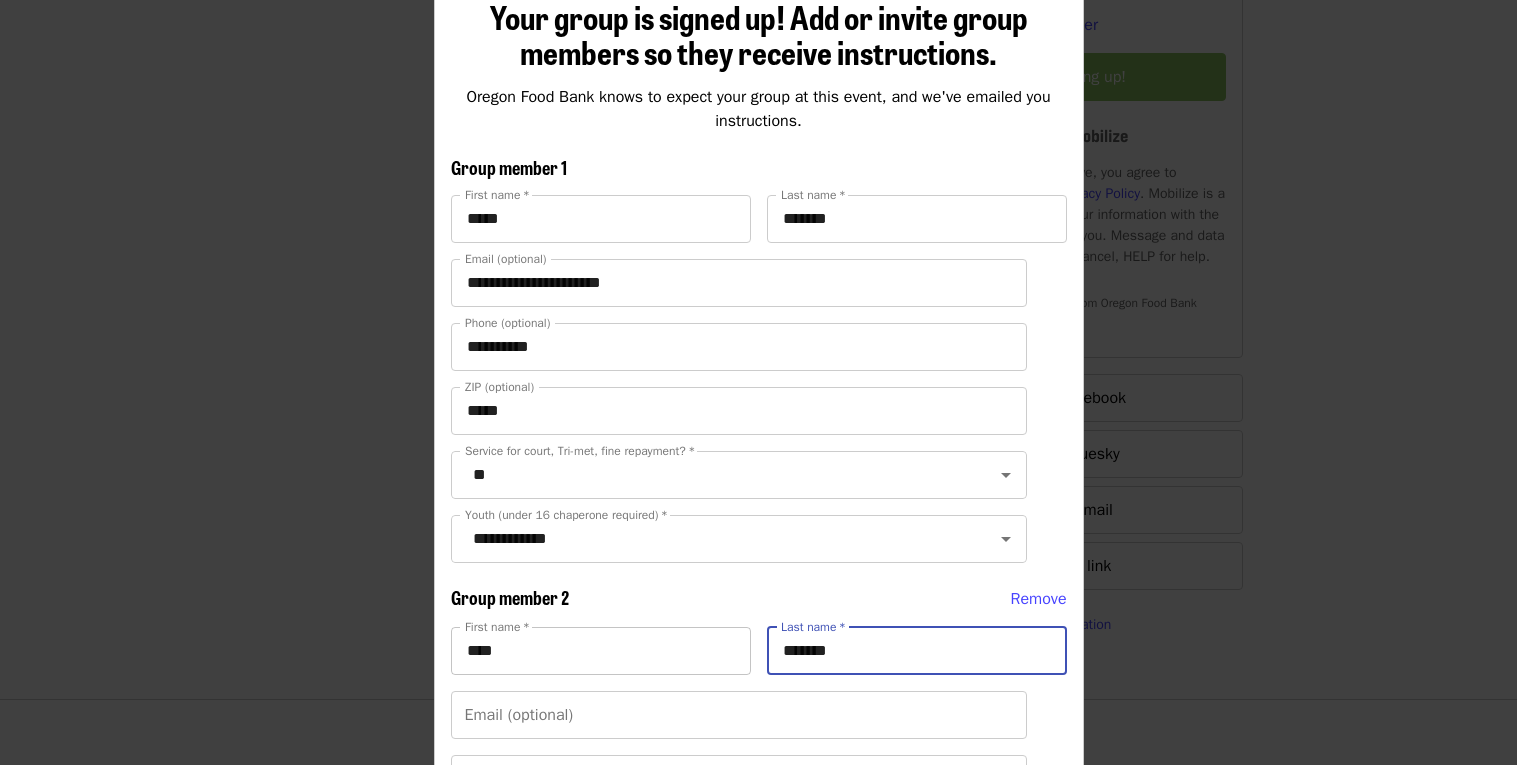 type on "*******" 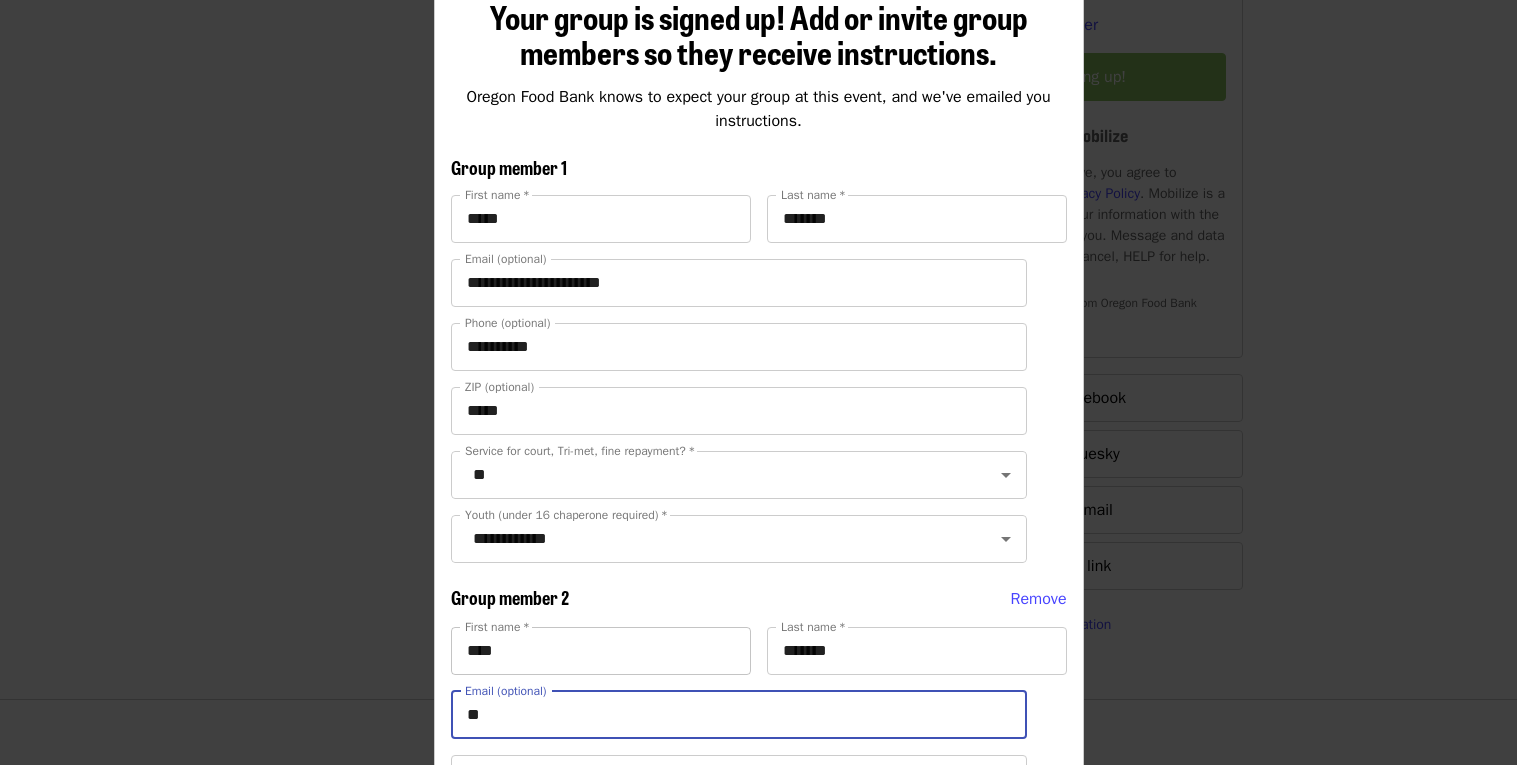 type on "*" 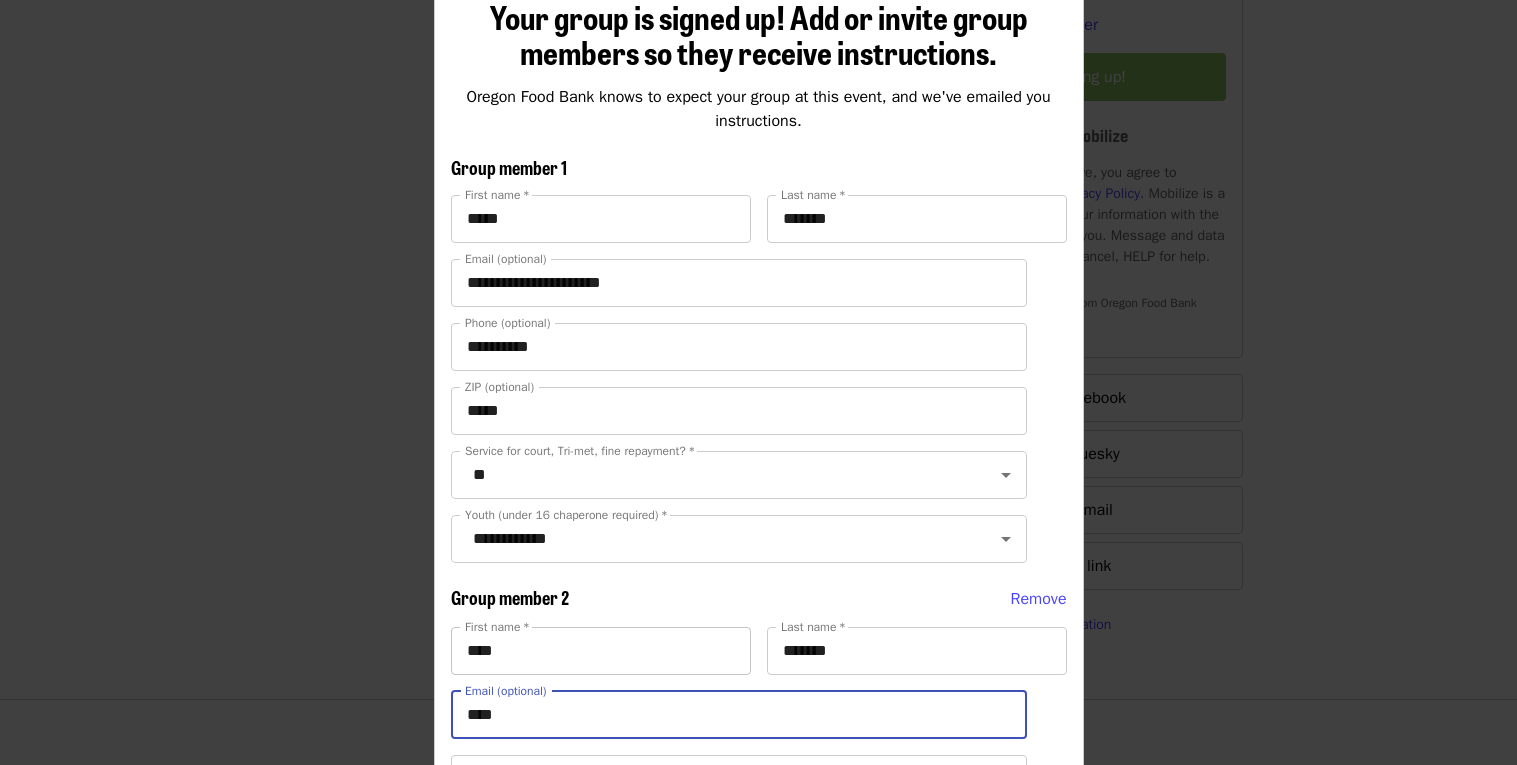 type on "**********" 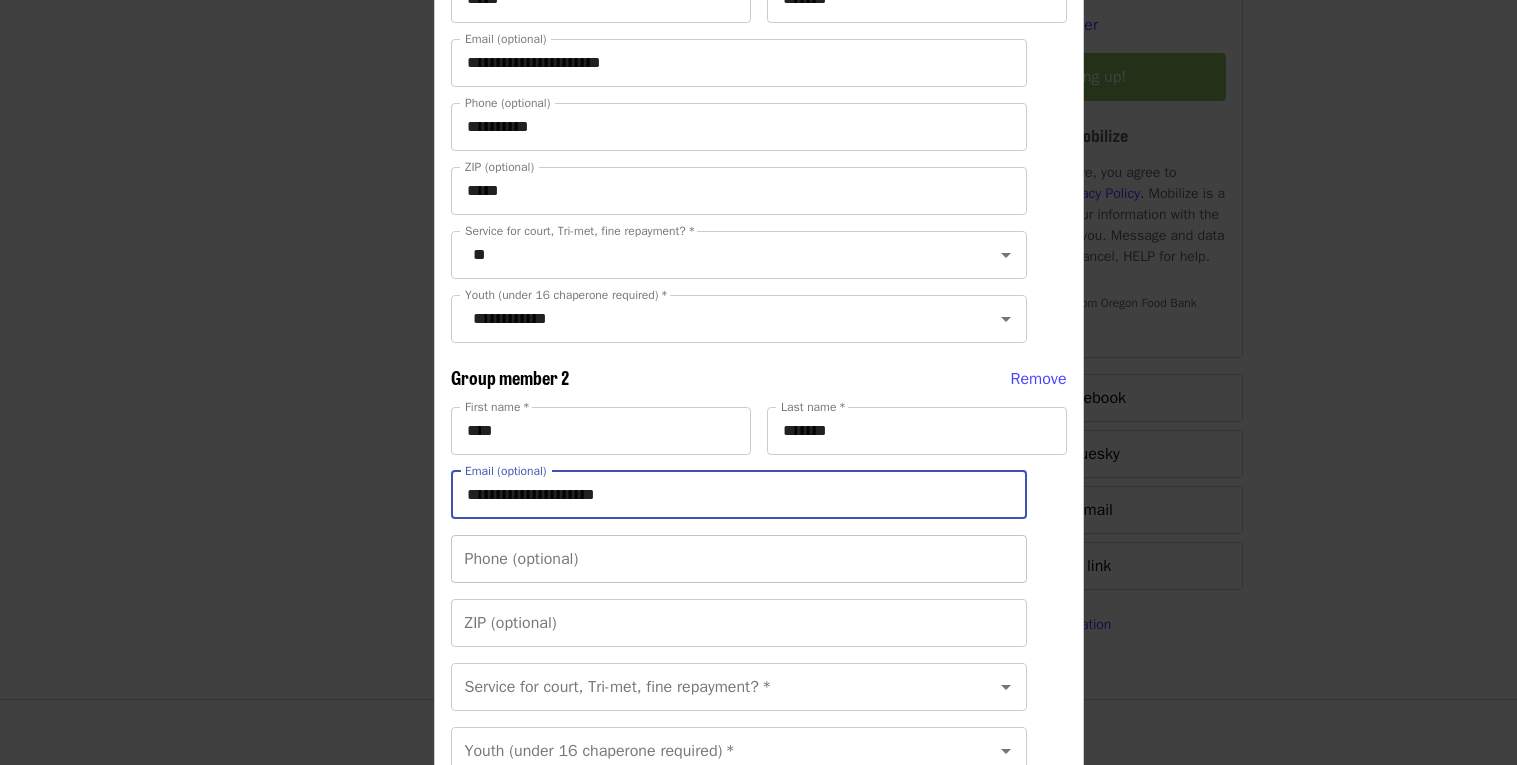 scroll, scrollTop: 473, scrollLeft: 0, axis: vertical 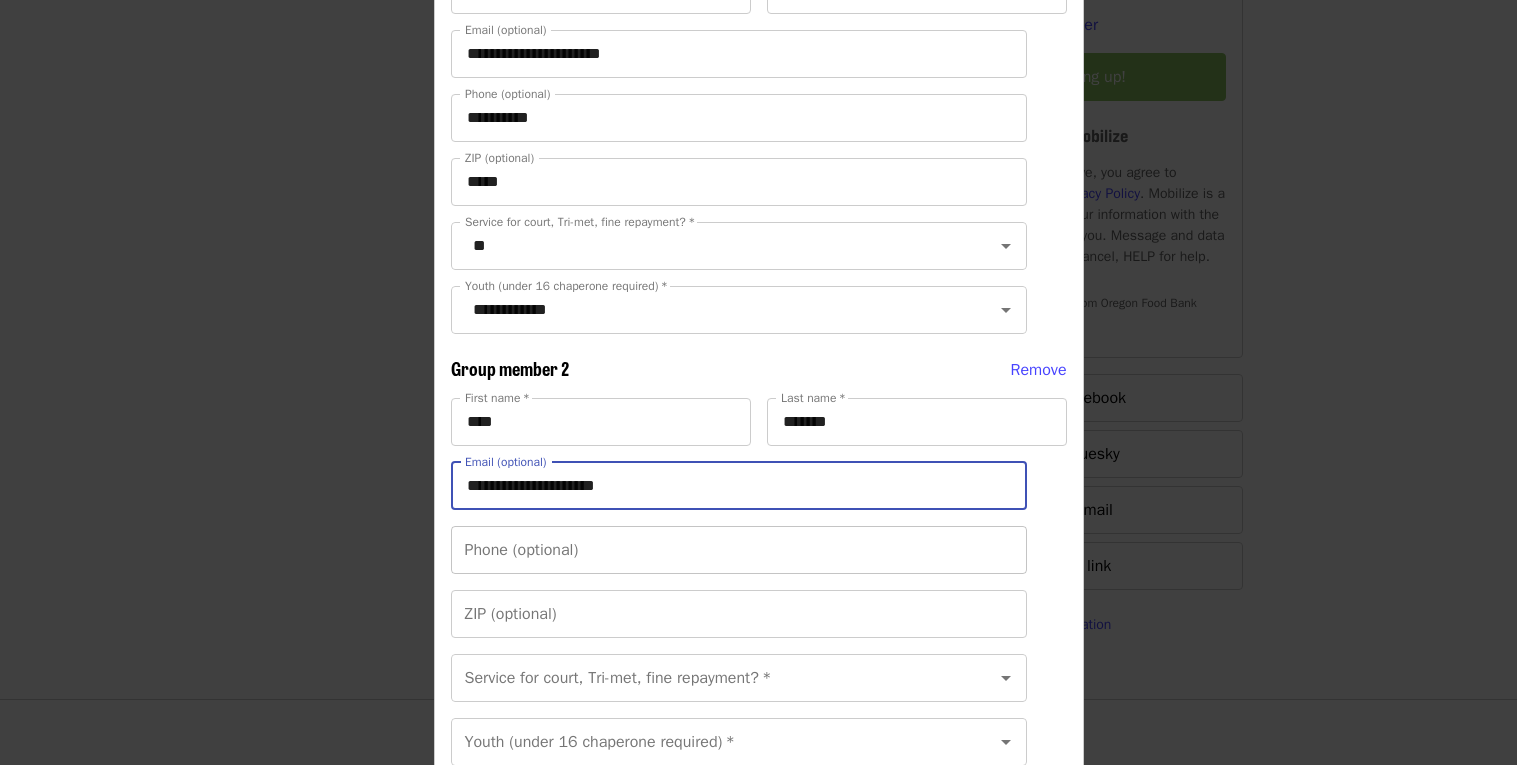click on "Service for court, Tri-met, fine repayment?   * Service for court, Tri-met, fine repayment?  *" at bounding box center (739, 678) 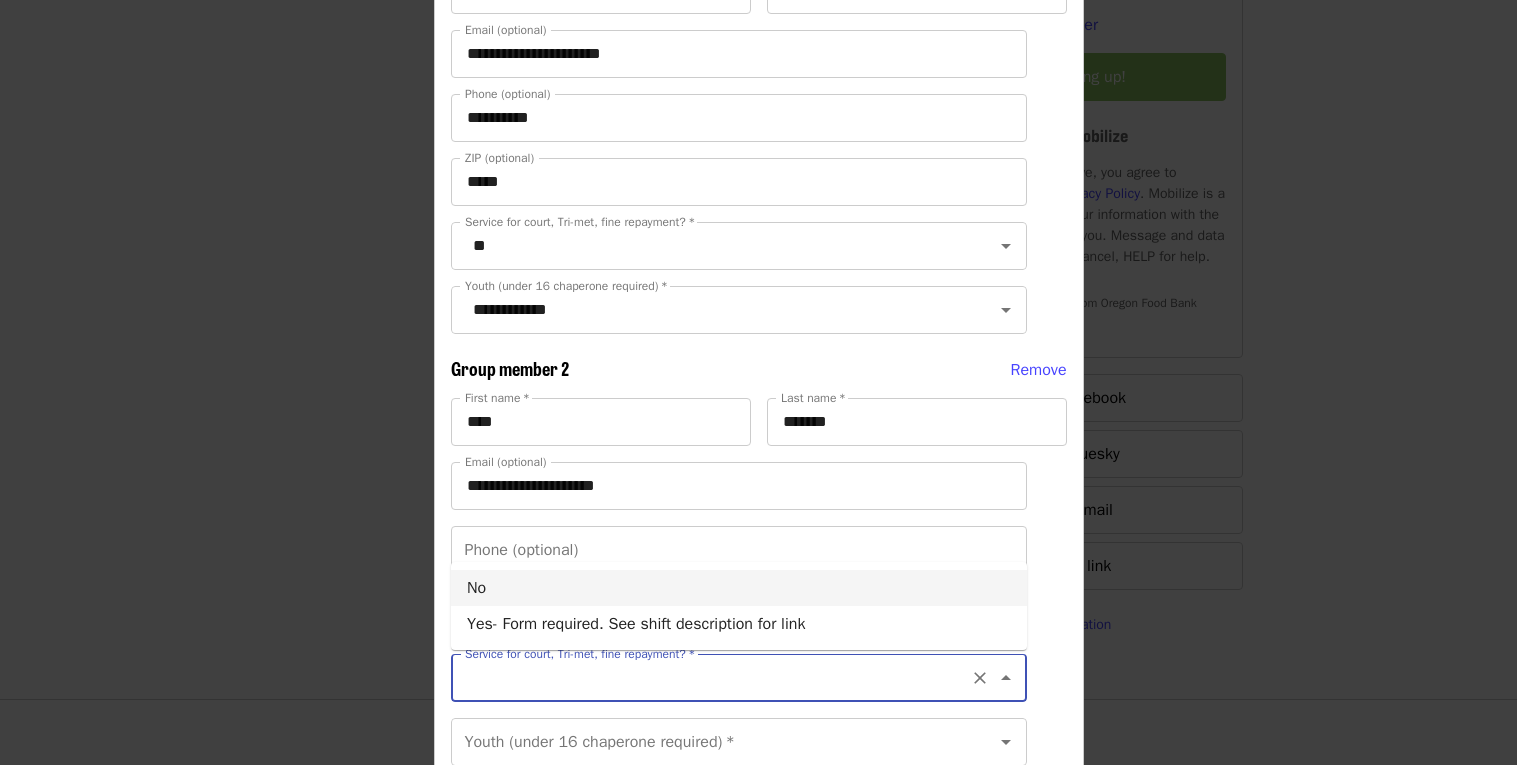 click on "No" at bounding box center (739, 588) 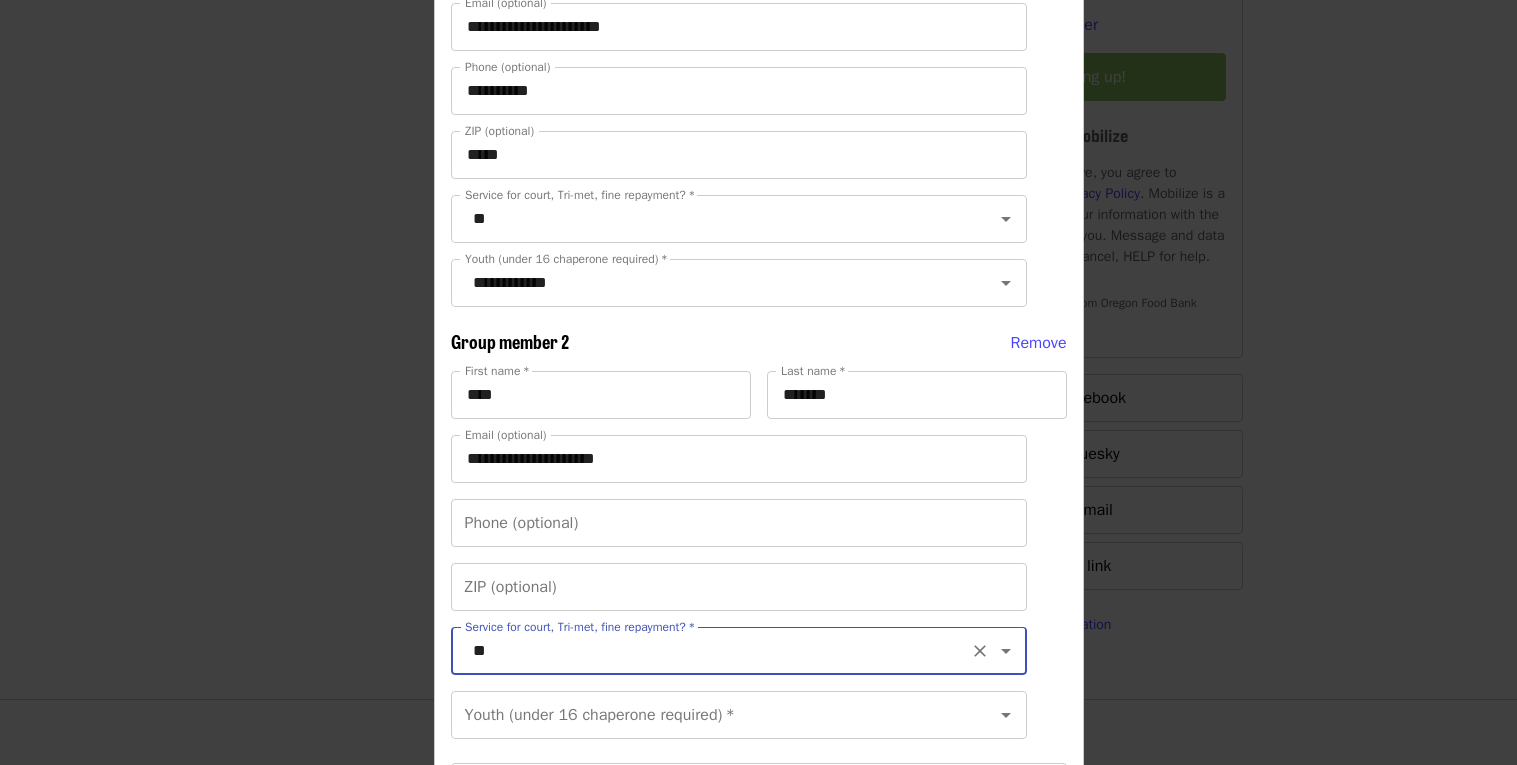 scroll, scrollTop: 505, scrollLeft: 0, axis: vertical 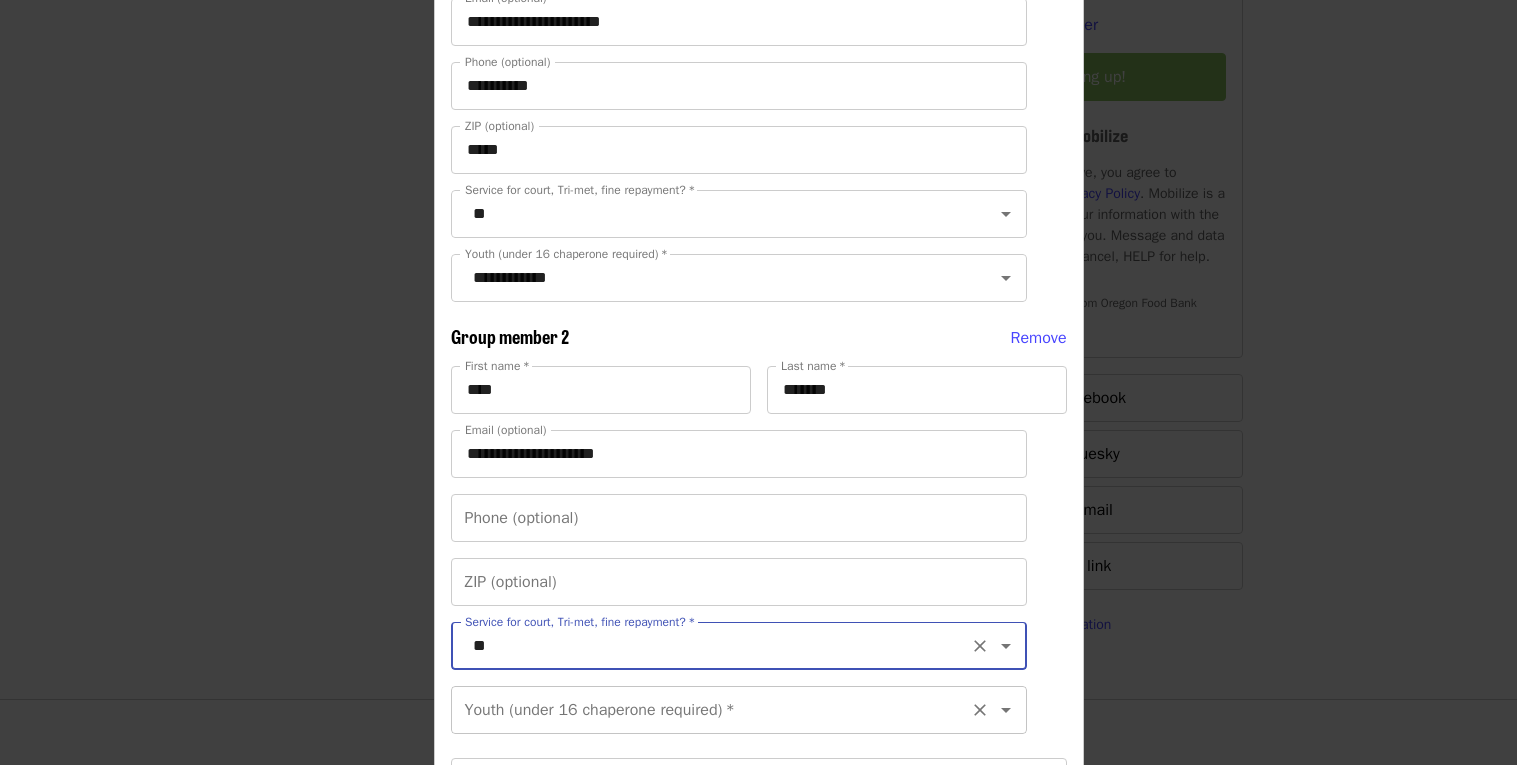 click 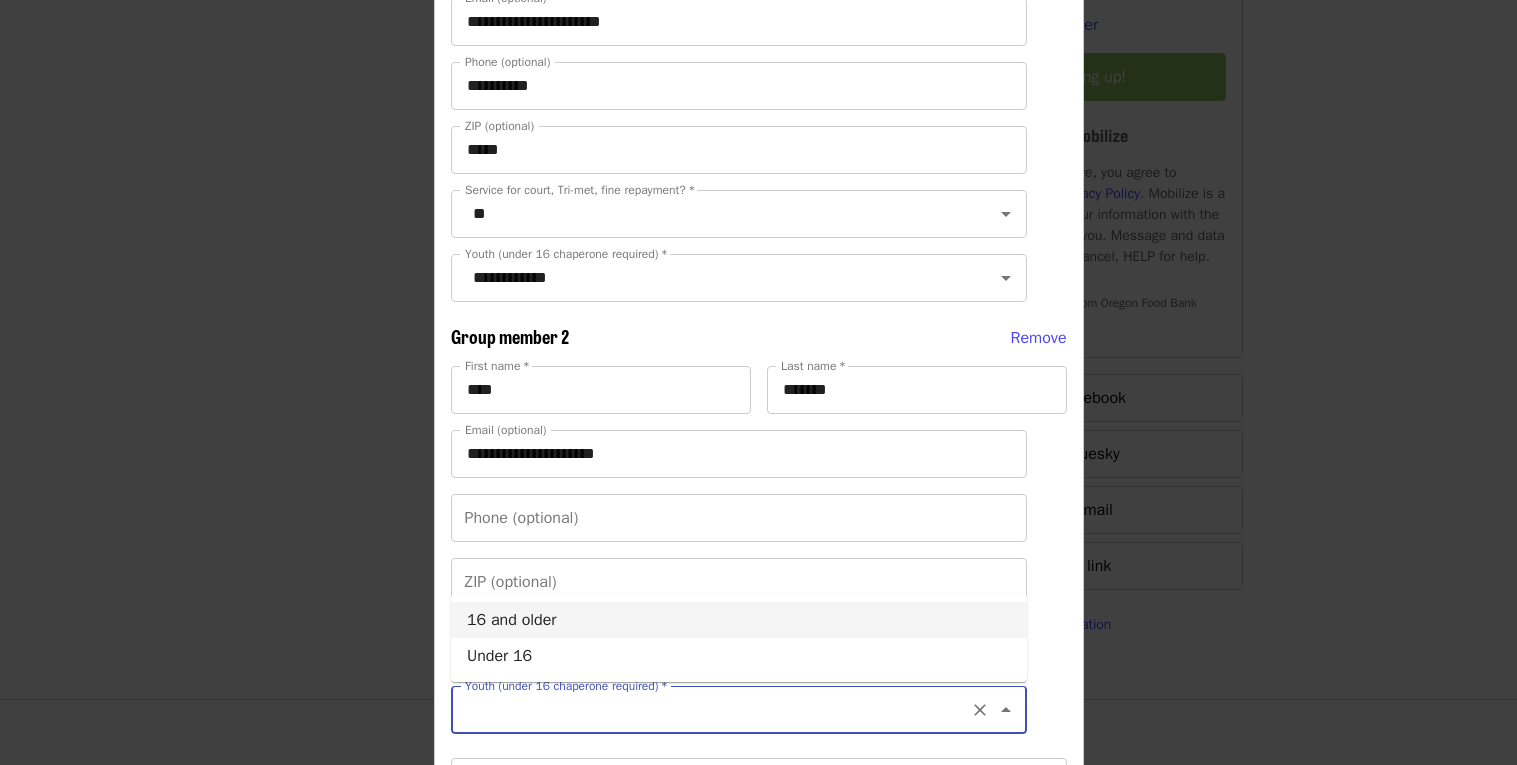 click on "16 and older" at bounding box center (739, 620) 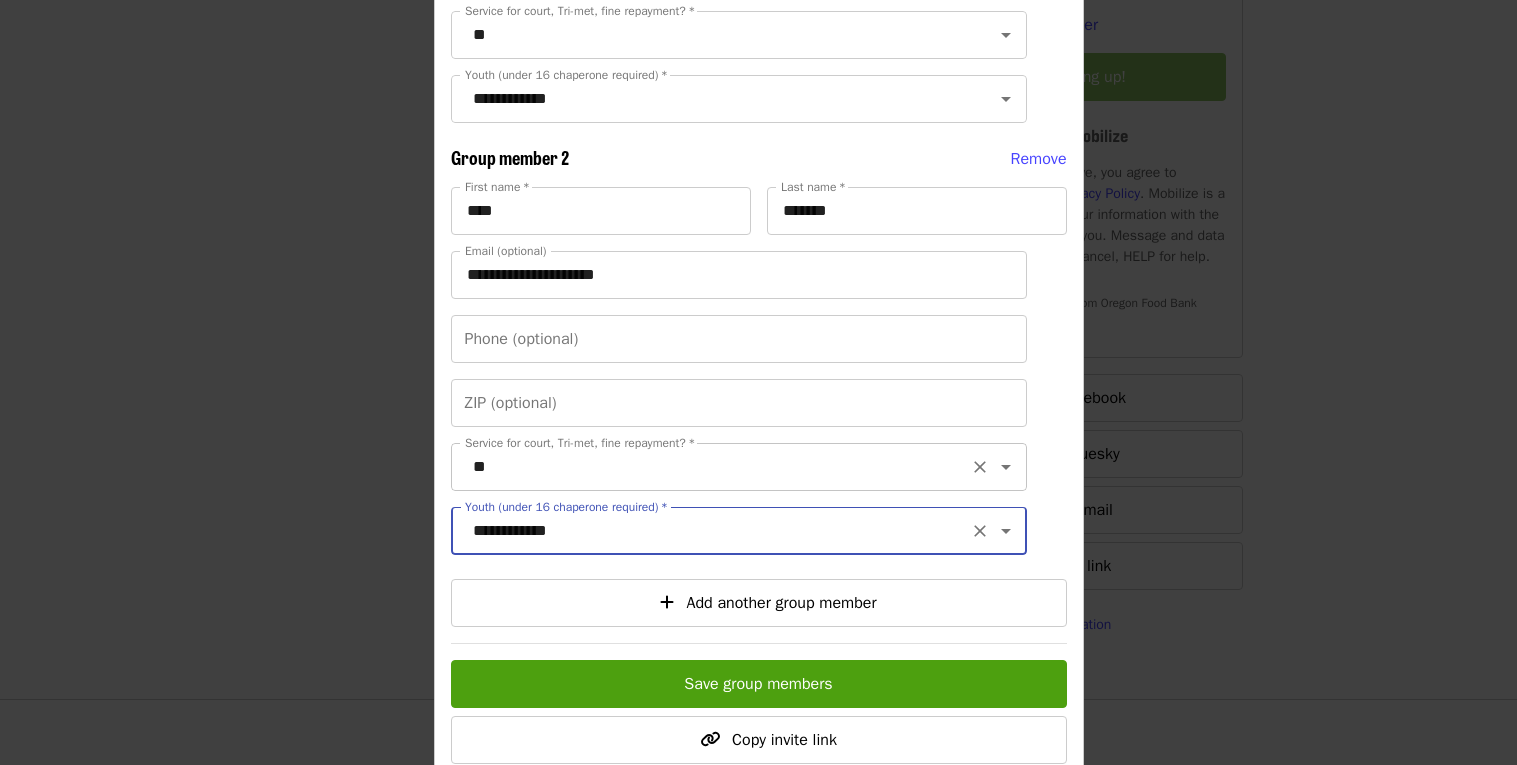 scroll, scrollTop: 710, scrollLeft: 0, axis: vertical 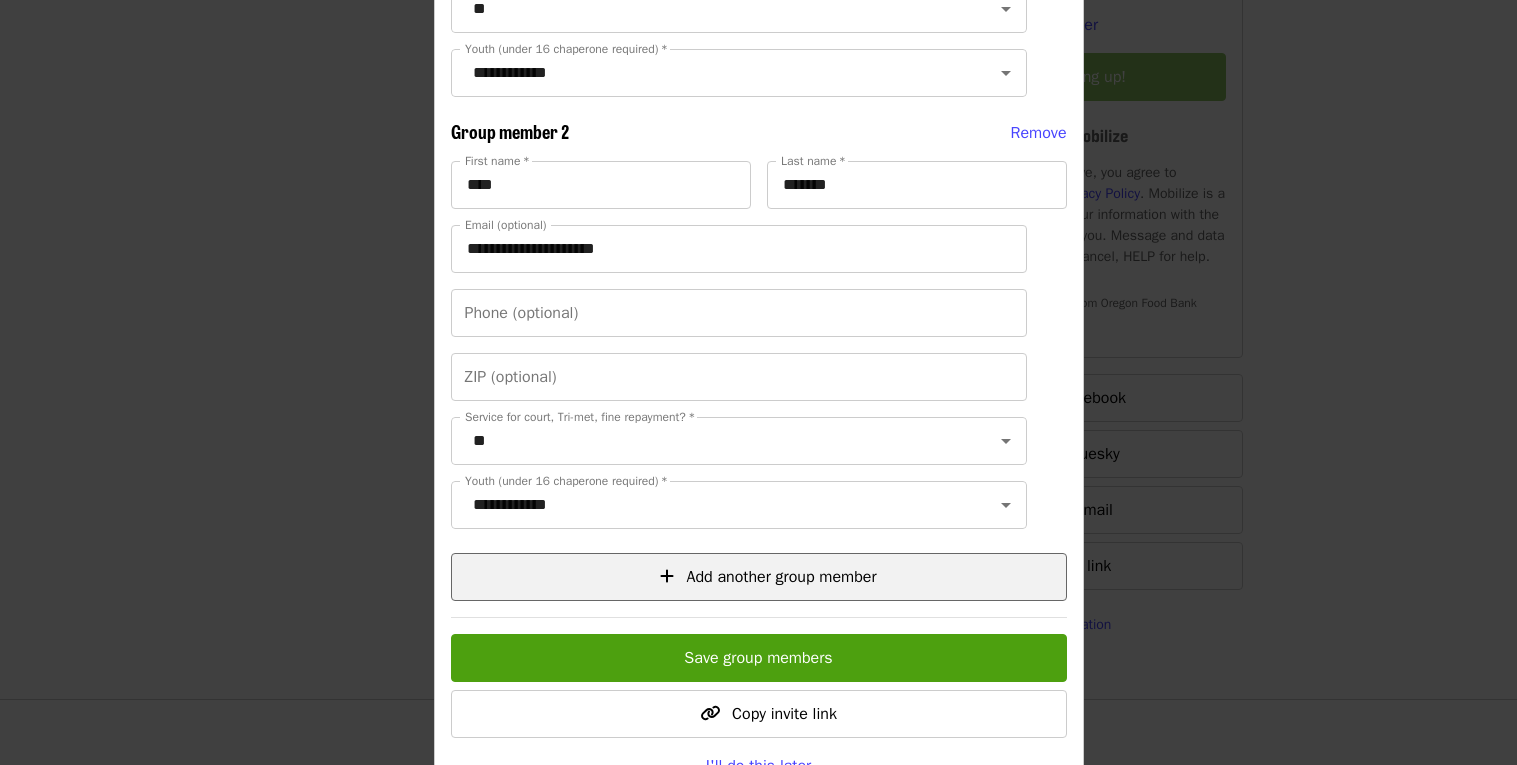 click on "Add another group member" at bounding box center (781, 577) 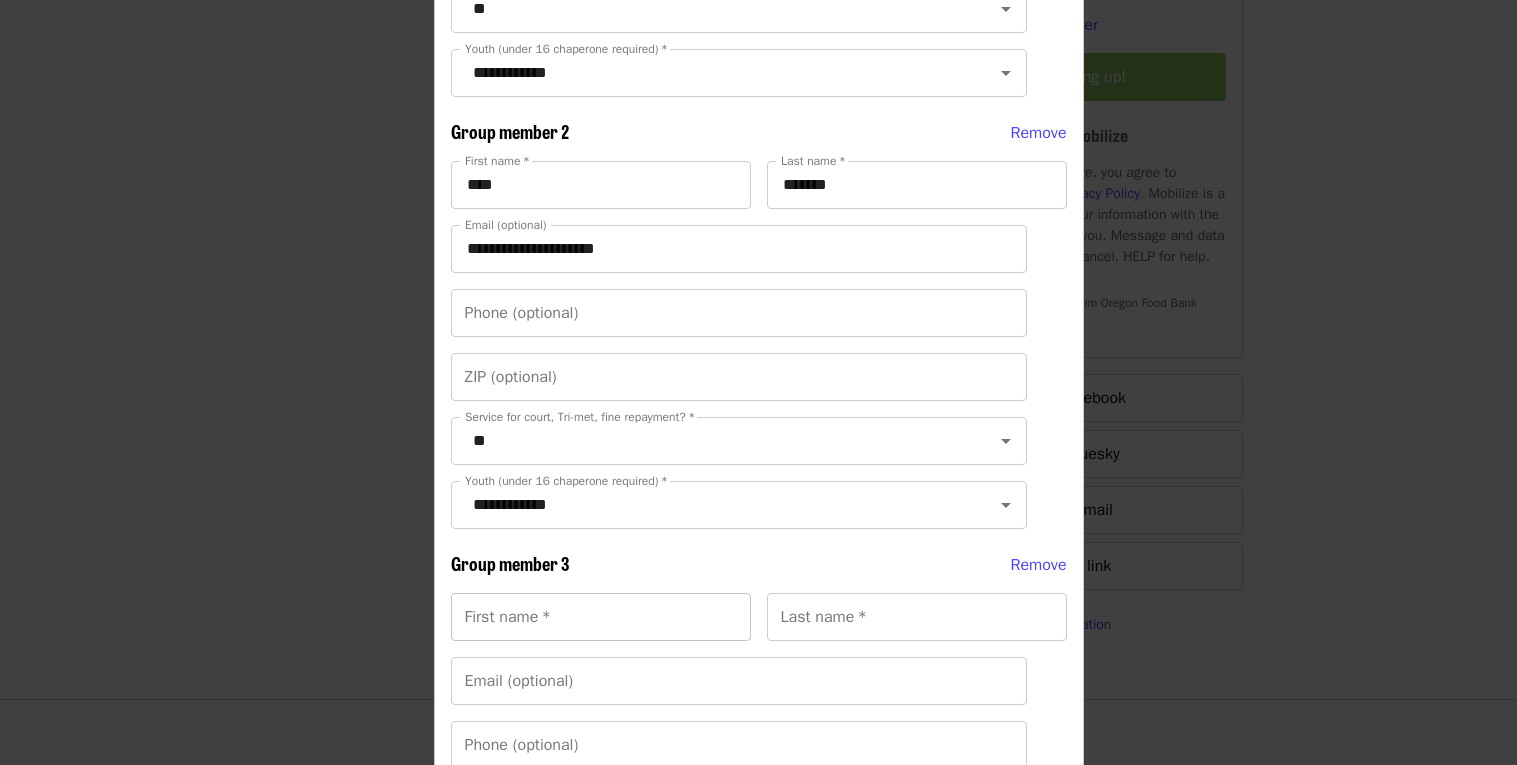 click on "First name   *" at bounding box center (601, 617) 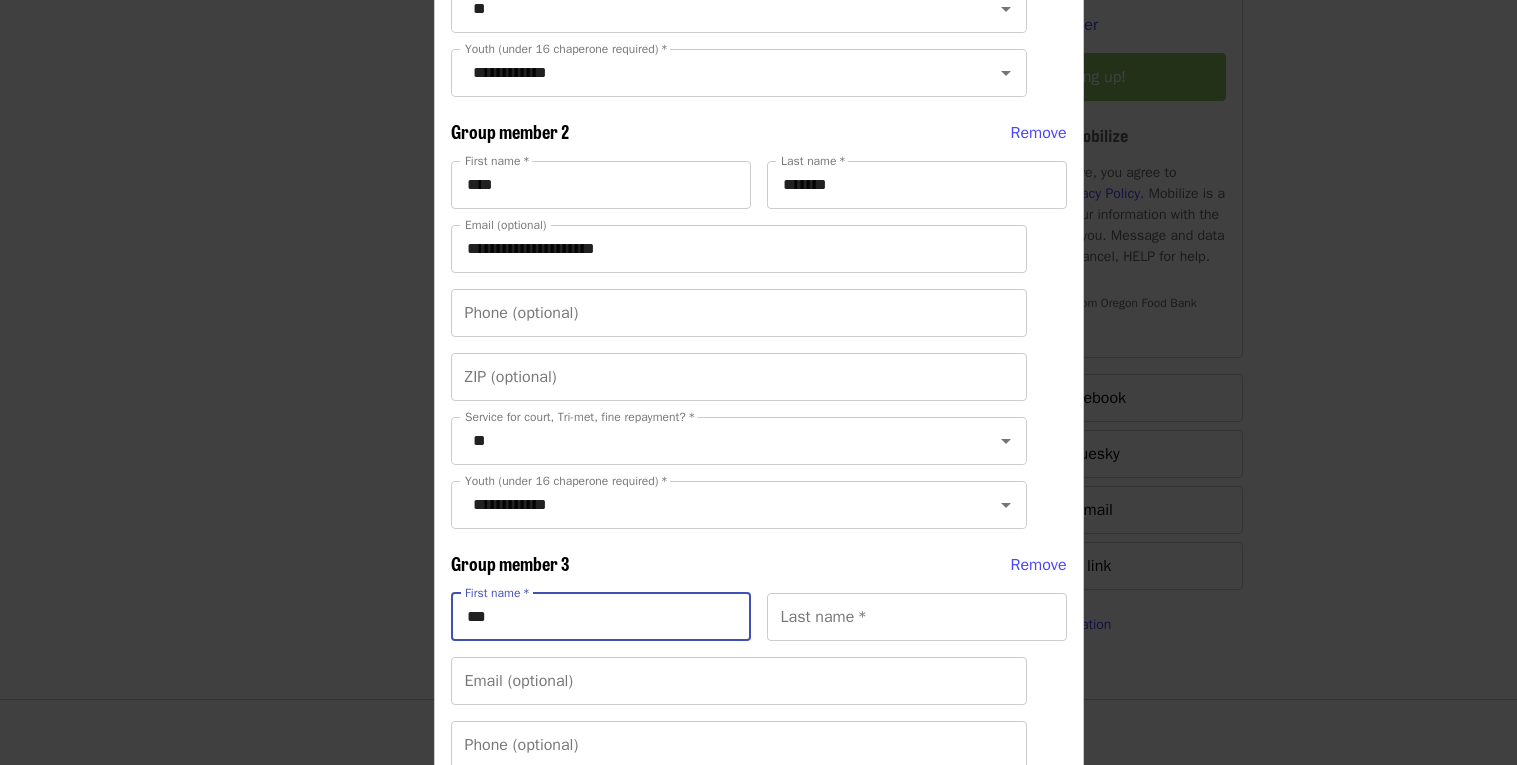 click on "***" at bounding box center (601, 617) 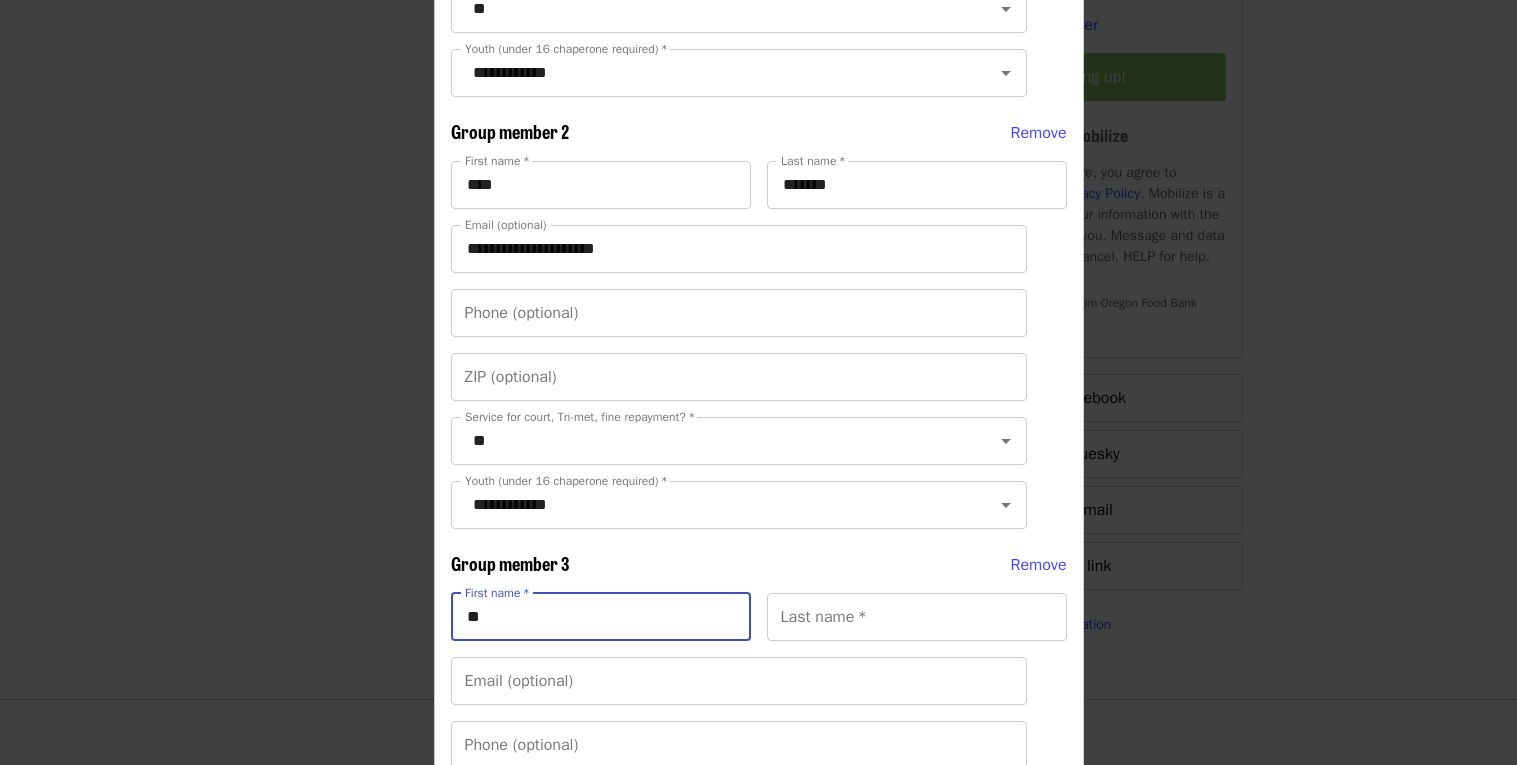 type on "*" 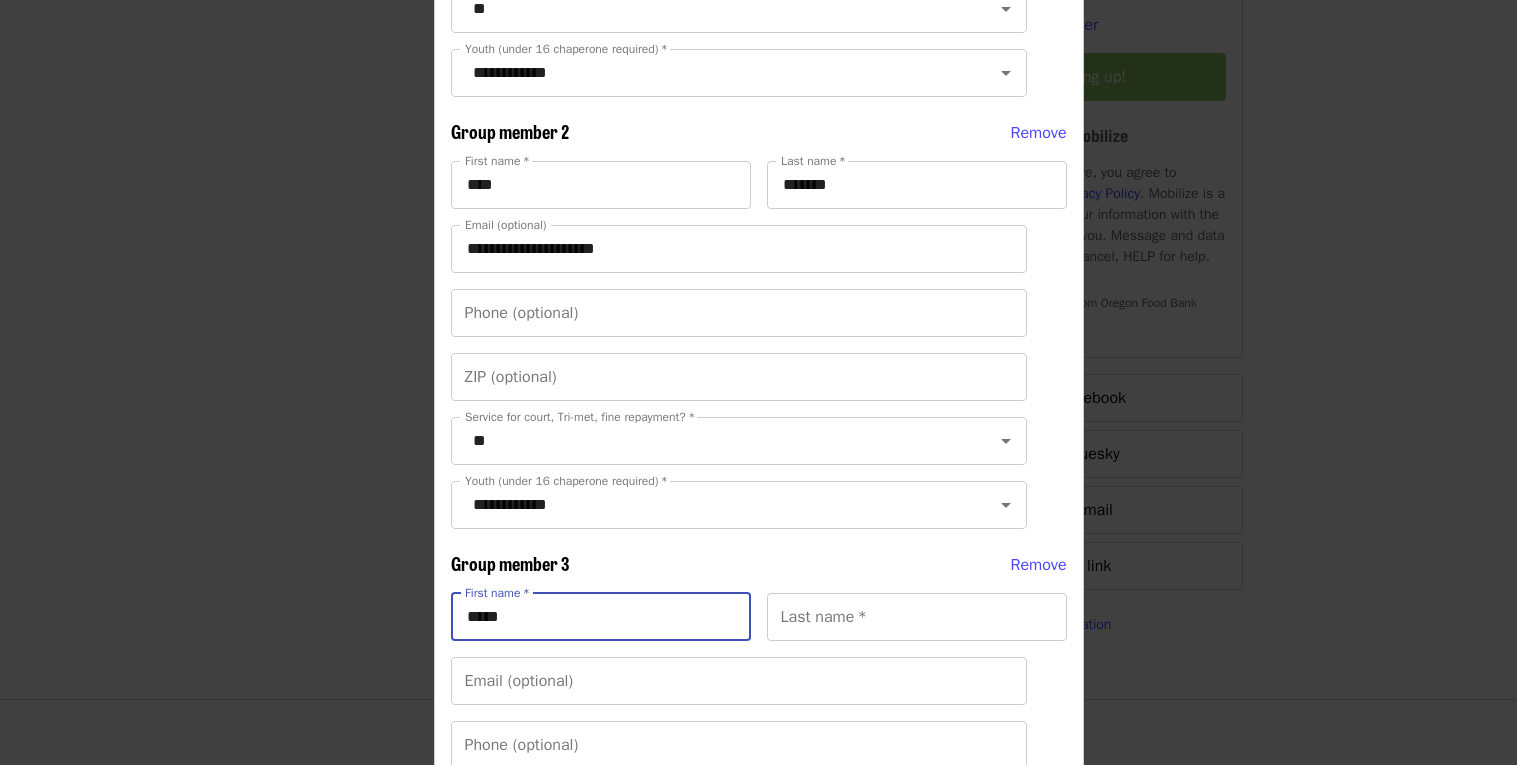 type on "*****" 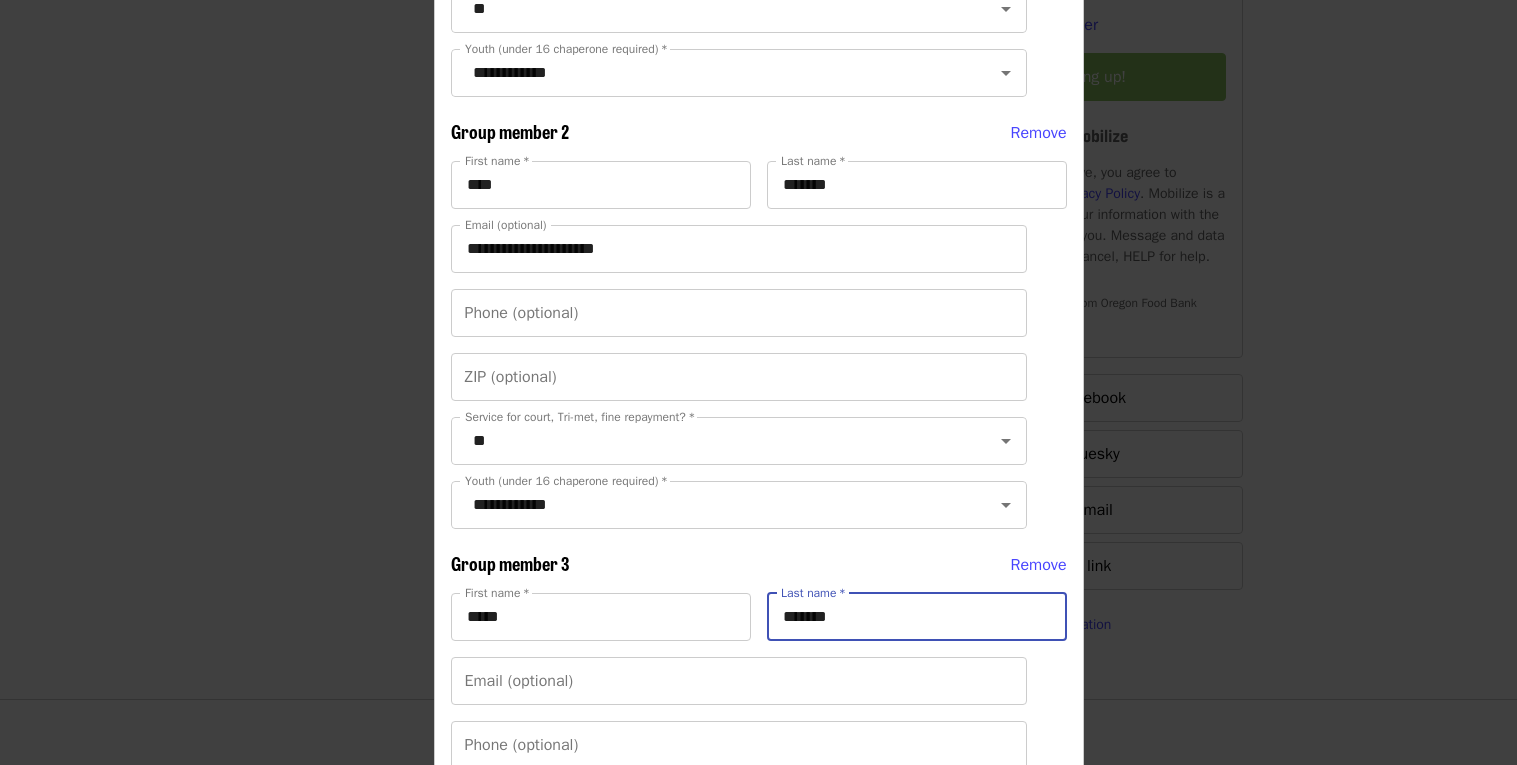 type on "*******" 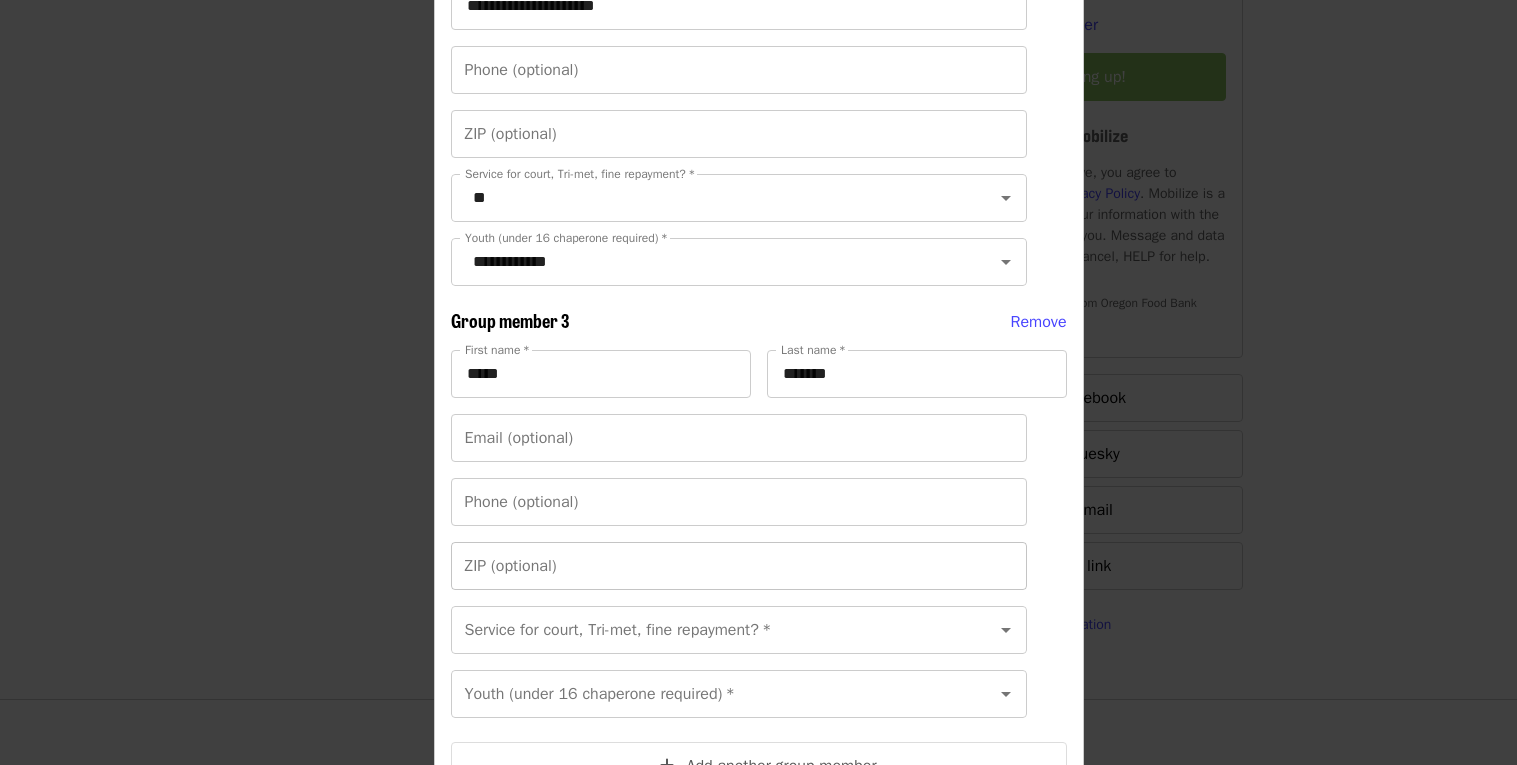 scroll, scrollTop: 965, scrollLeft: 0, axis: vertical 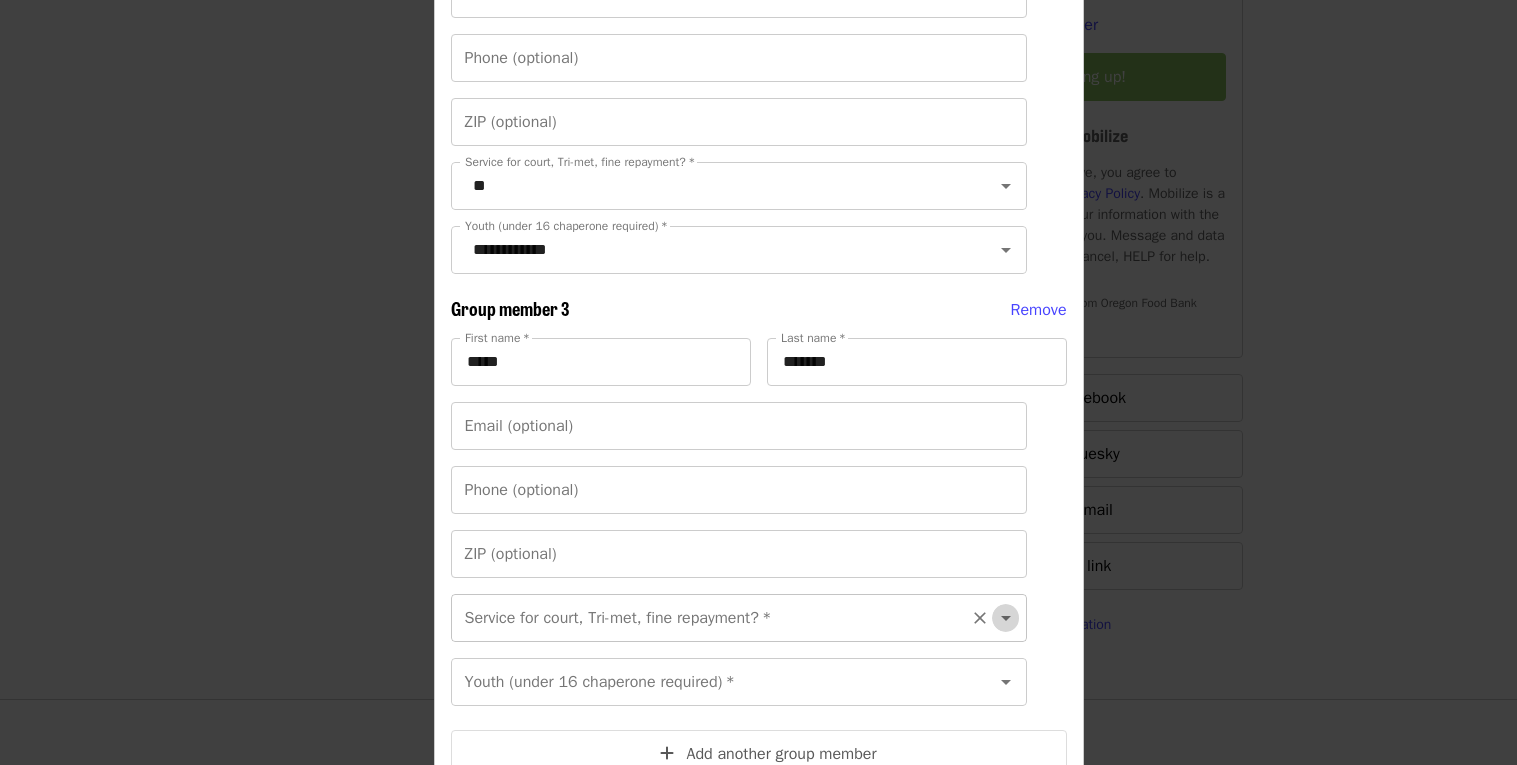 click 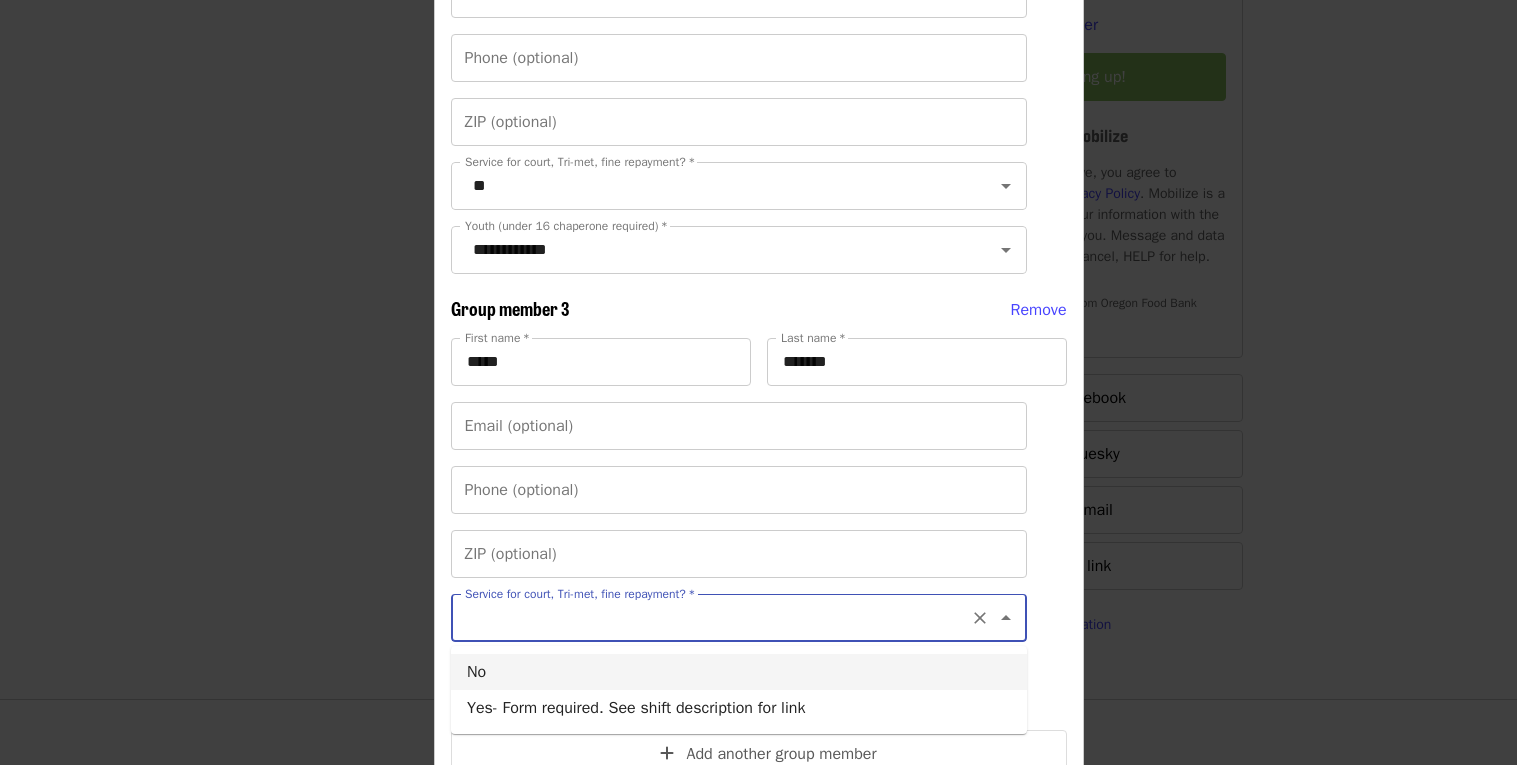 click on "No" at bounding box center (739, 672) 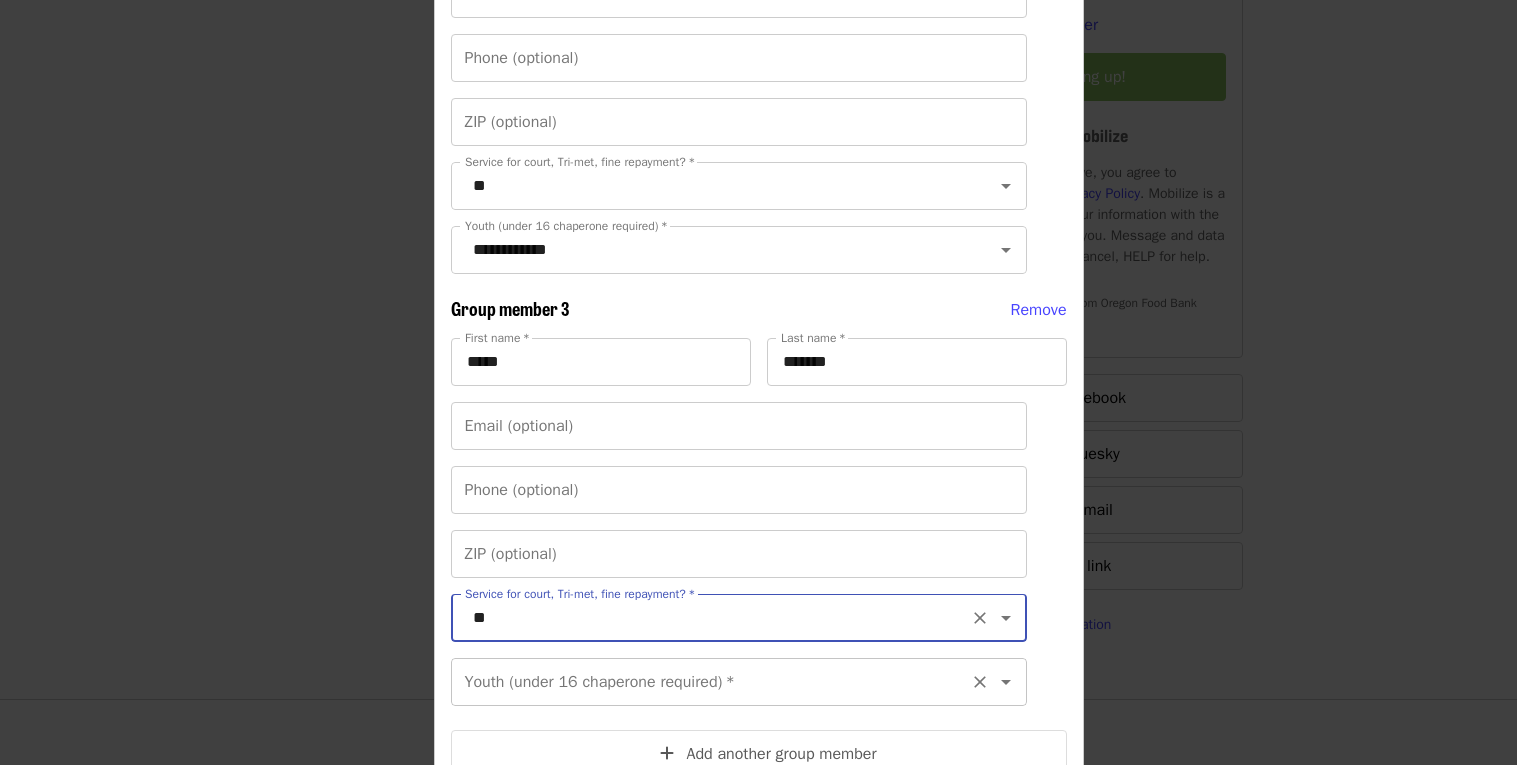 click 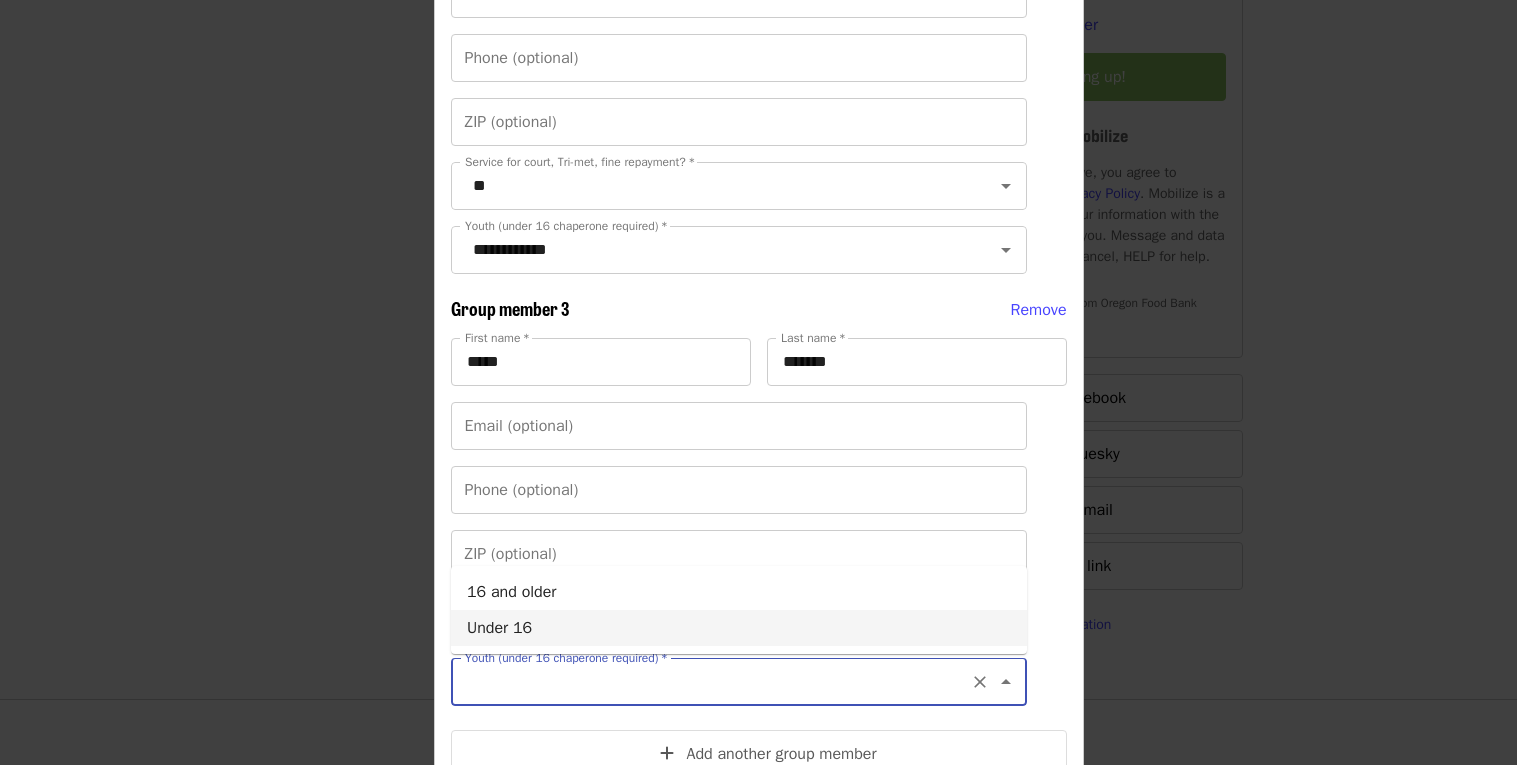 click on "Under 16" at bounding box center (739, 628) 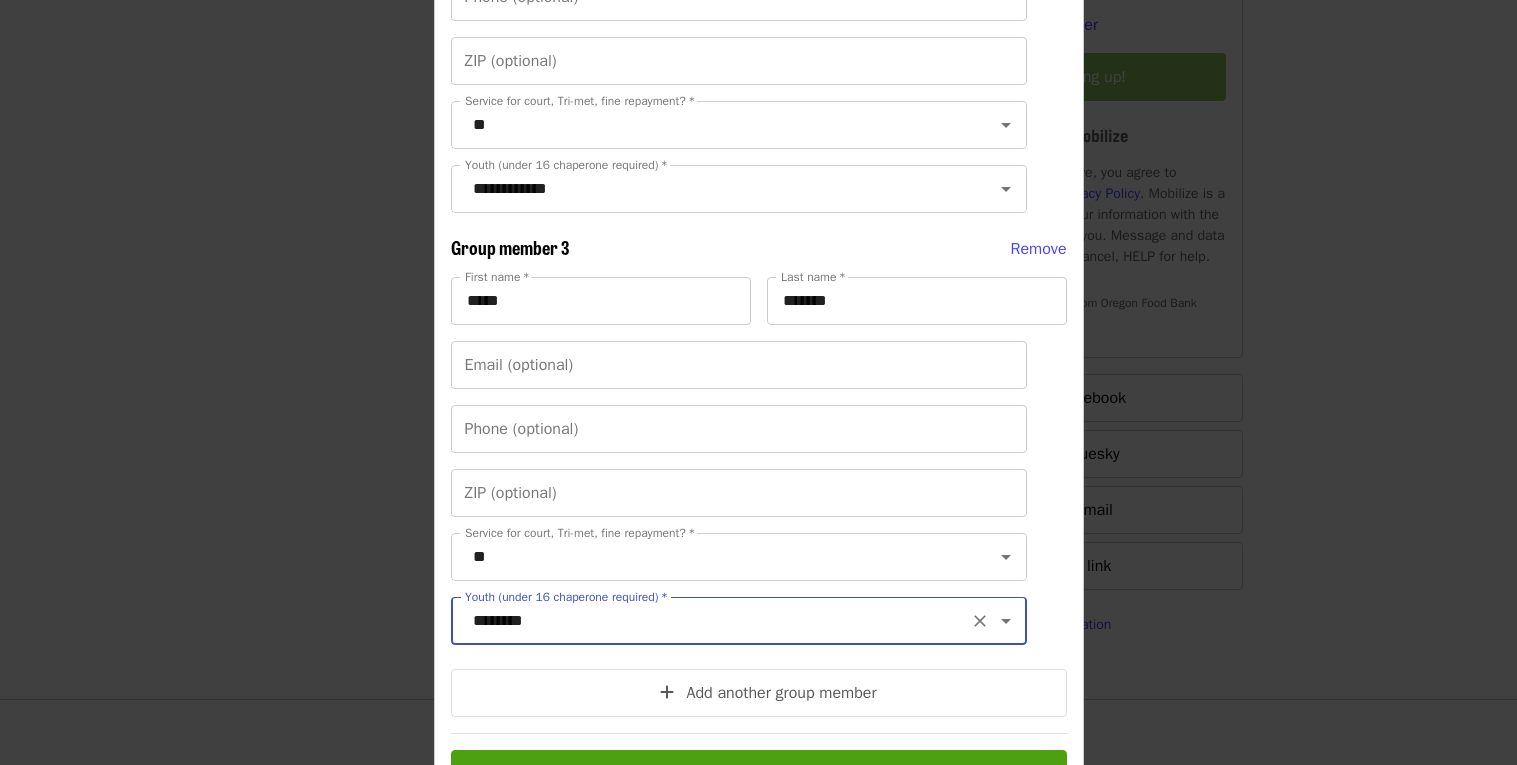 scroll, scrollTop: 1086, scrollLeft: 0, axis: vertical 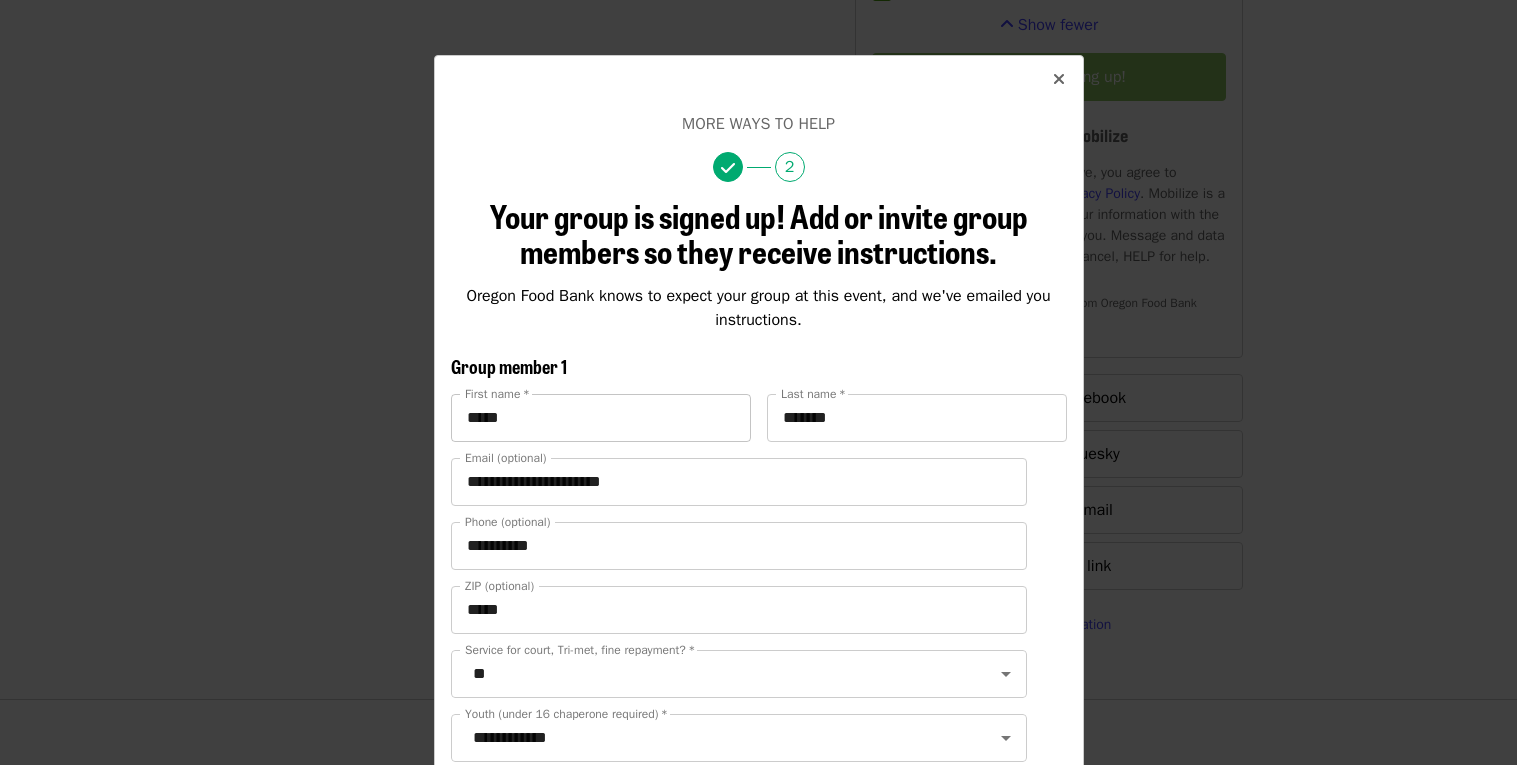 click on "*****" at bounding box center (601, 418) 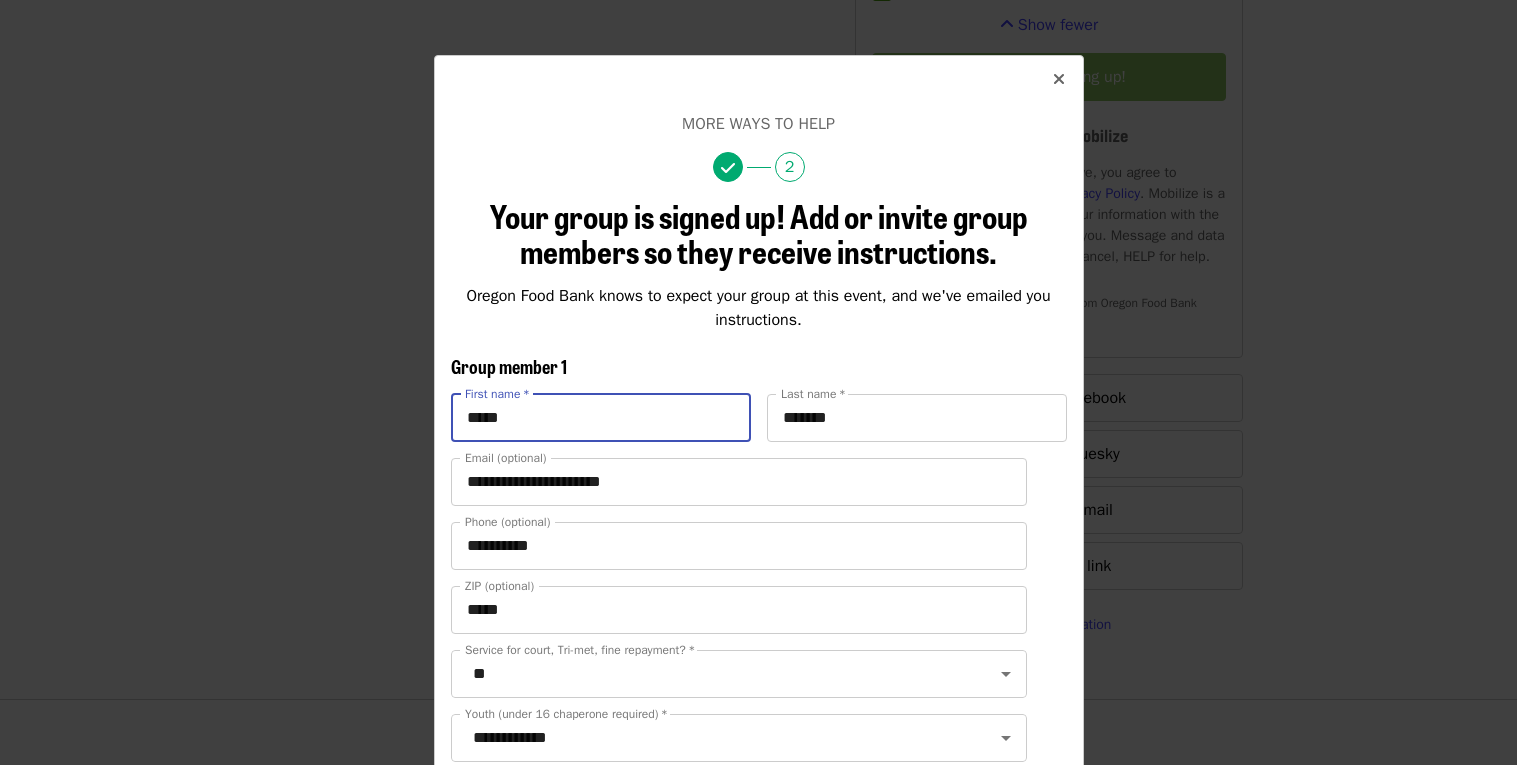 drag, startPoint x: 598, startPoint y: 420, endPoint x: 458, endPoint y: 433, distance: 140.60228 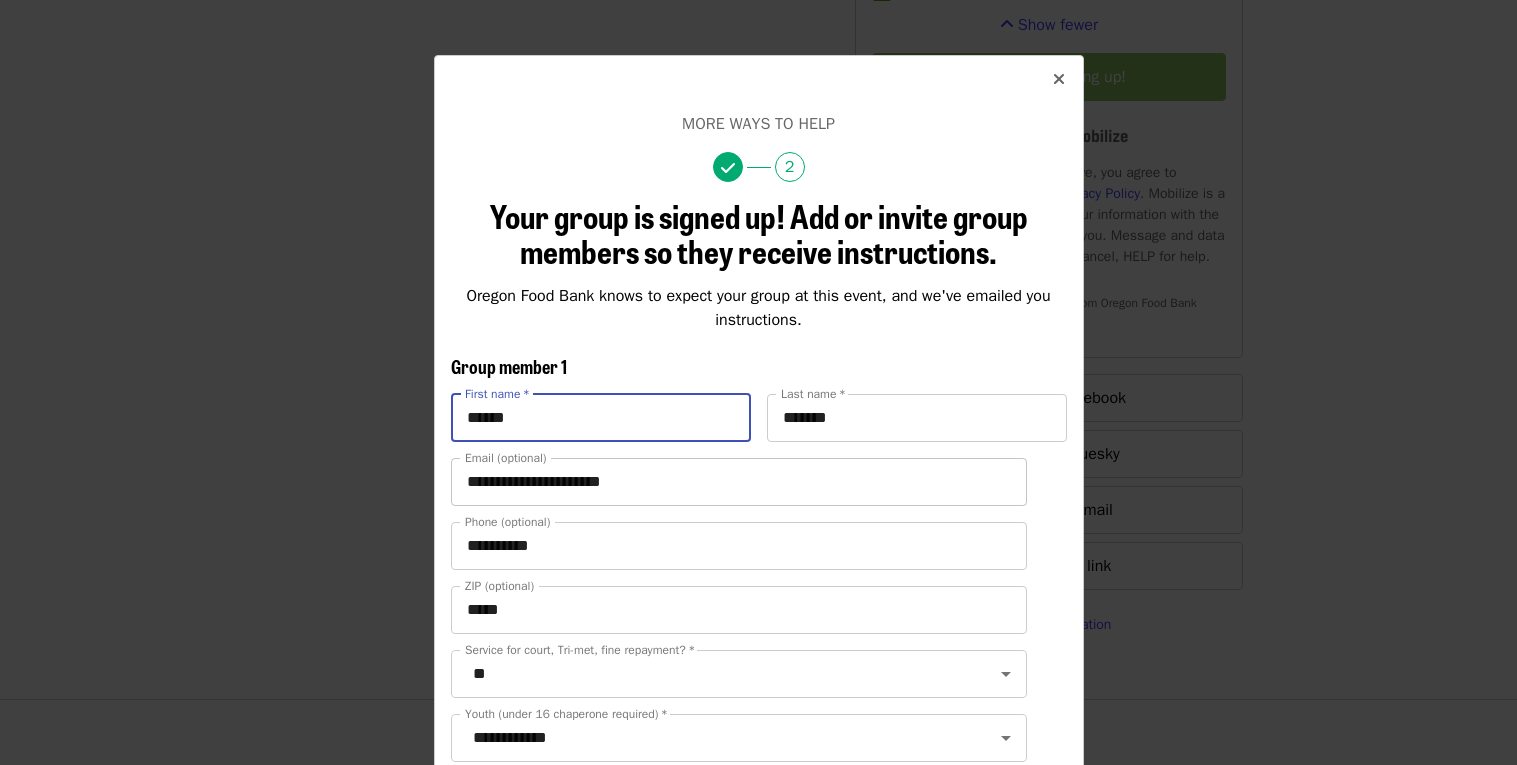 type on "******" 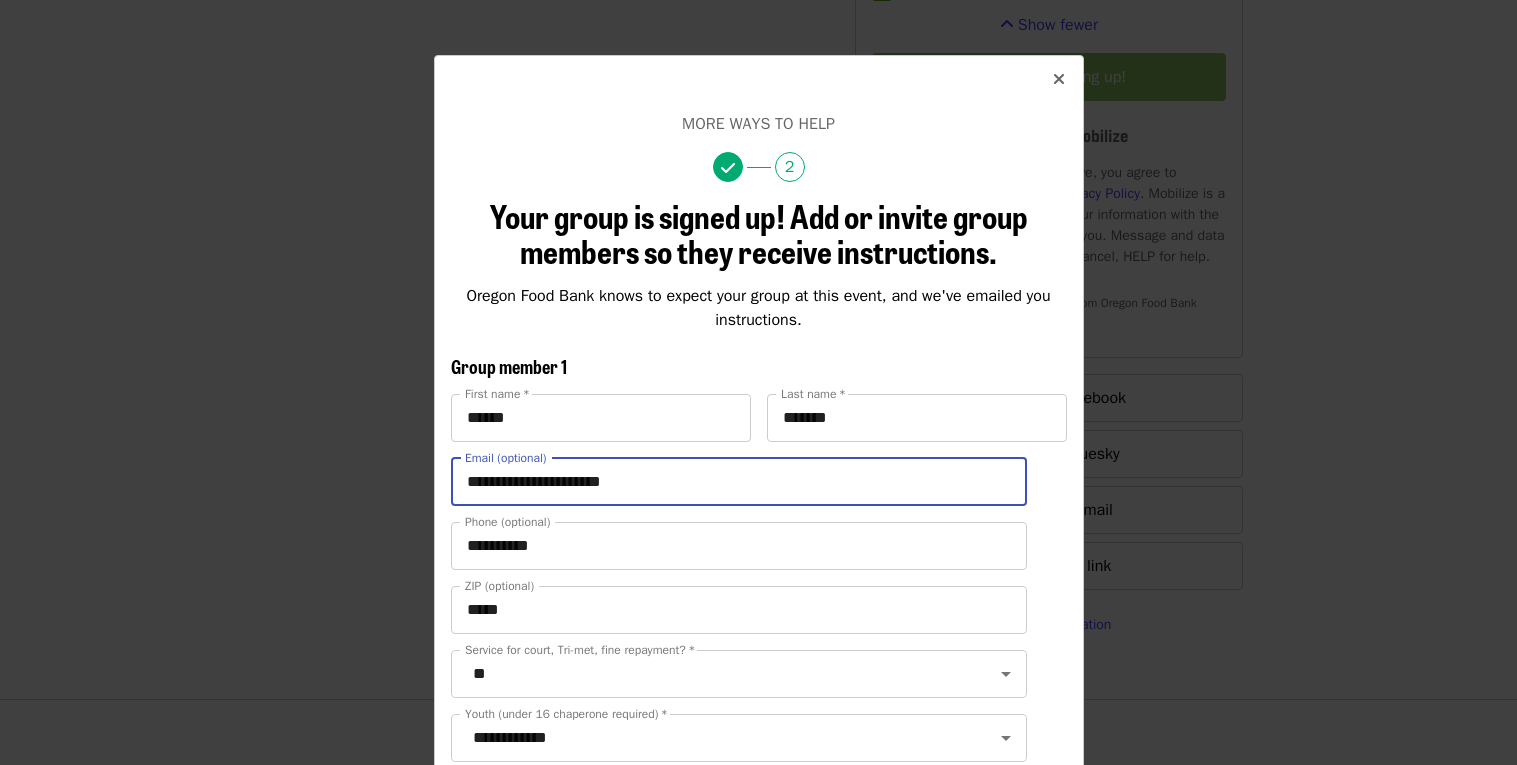 drag, startPoint x: 679, startPoint y: 476, endPoint x: 441, endPoint y: 500, distance: 239.20702 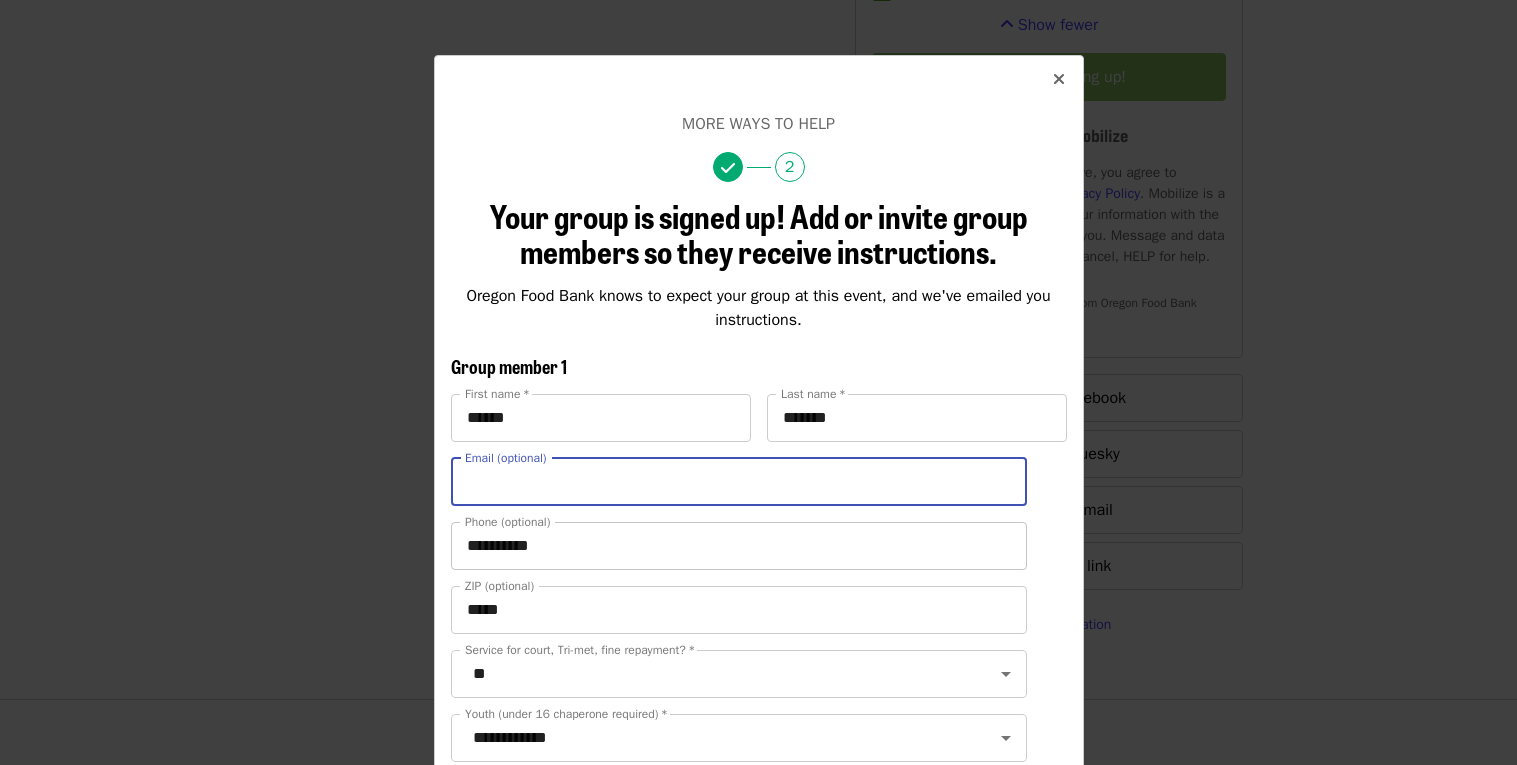 type 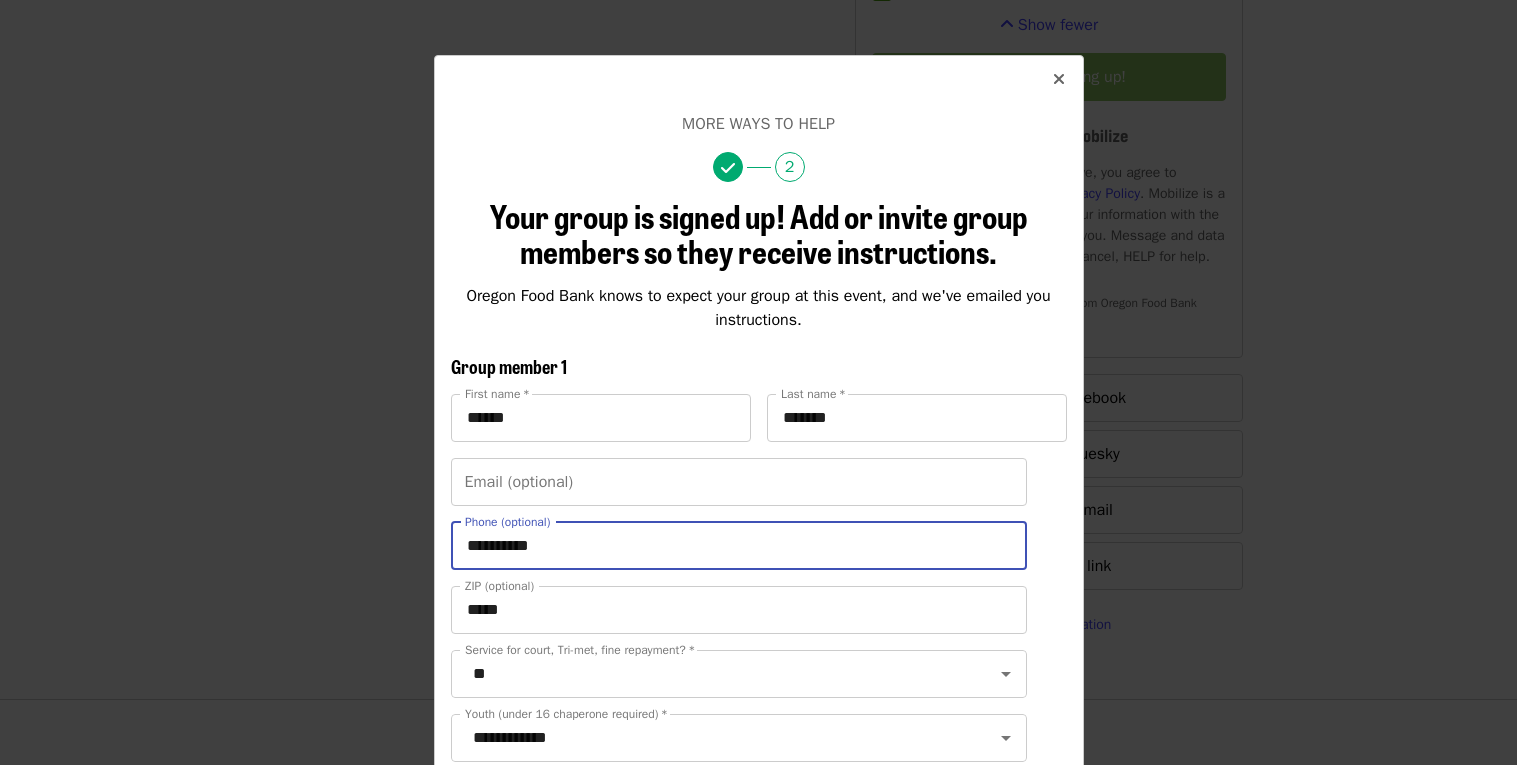 click on "**********" at bounding box center [739, 546] 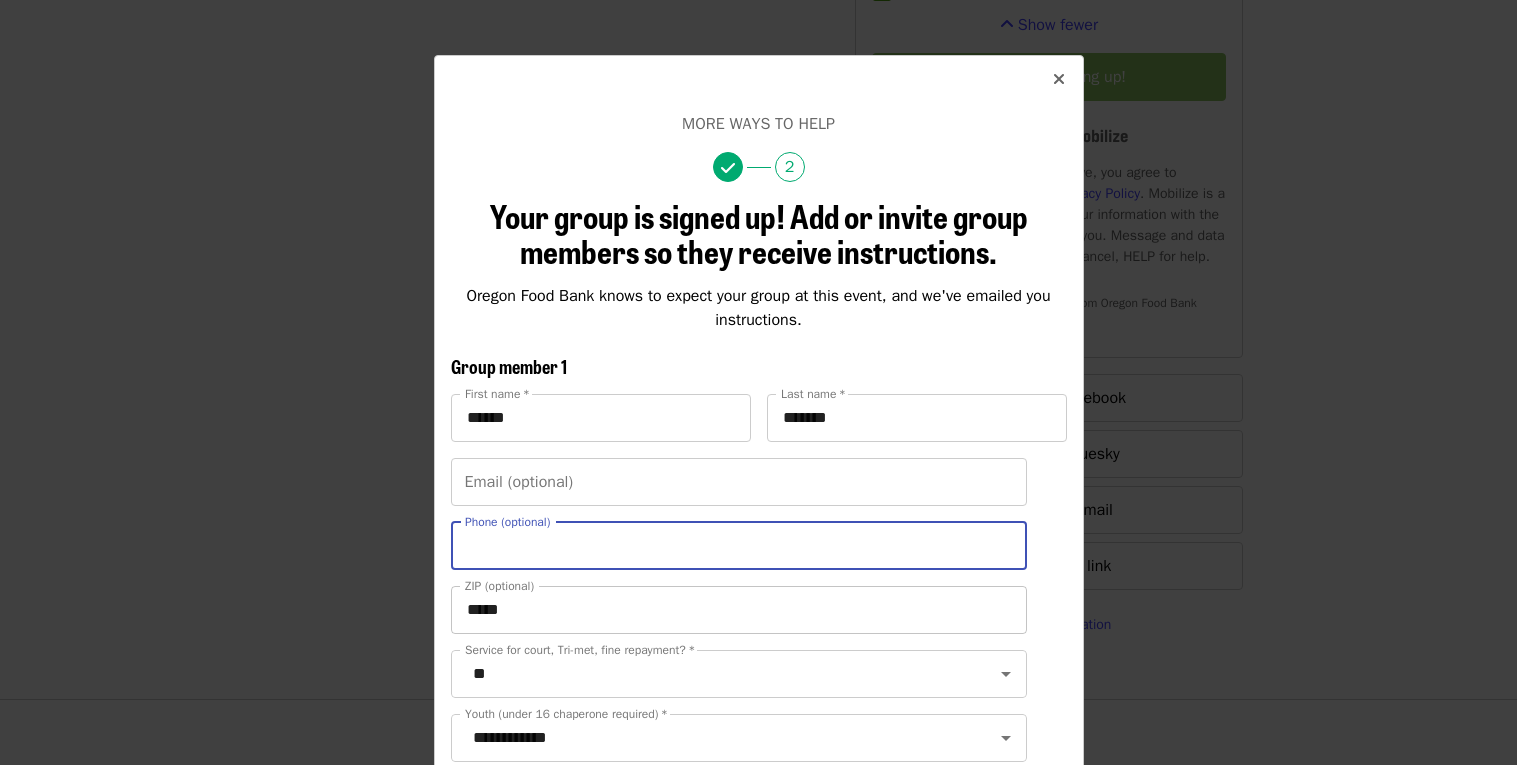 type 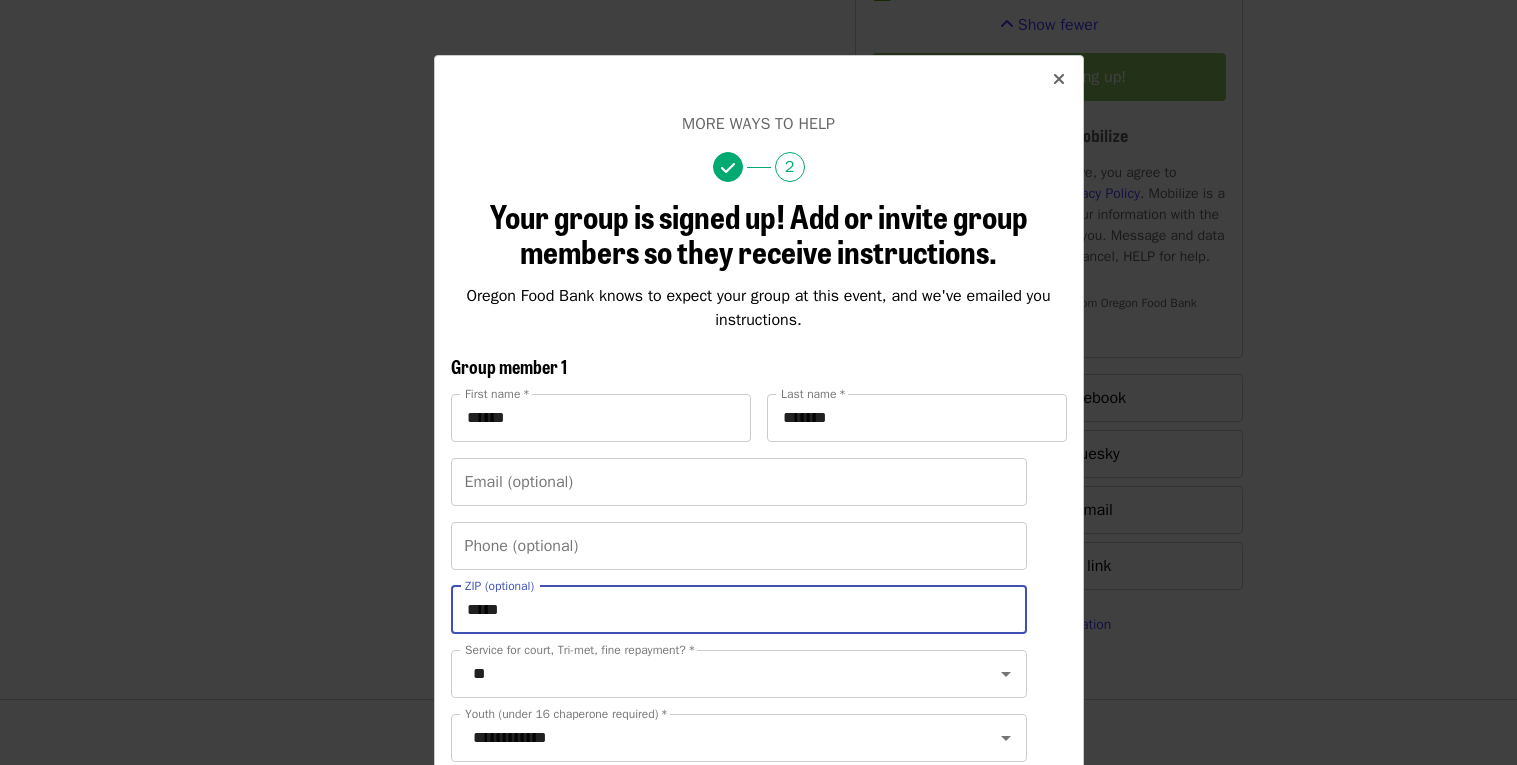 drag, startPoint x: 534, startPoint y: 602, endPoint x: 406, endPoint y: 606, distance: 128.06248 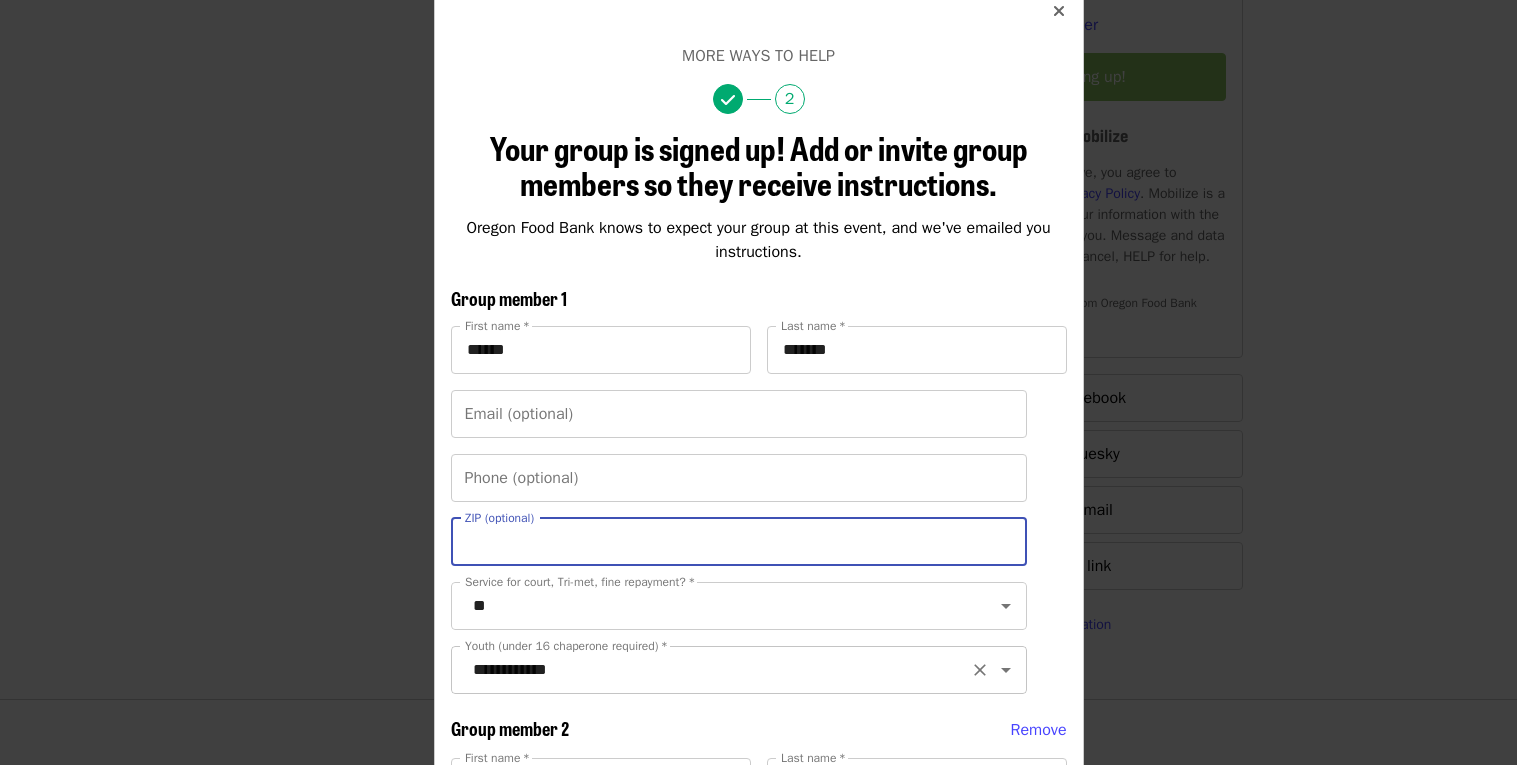 scroll, scrollTop: 159, scrollLeft: 0, axis: vertical 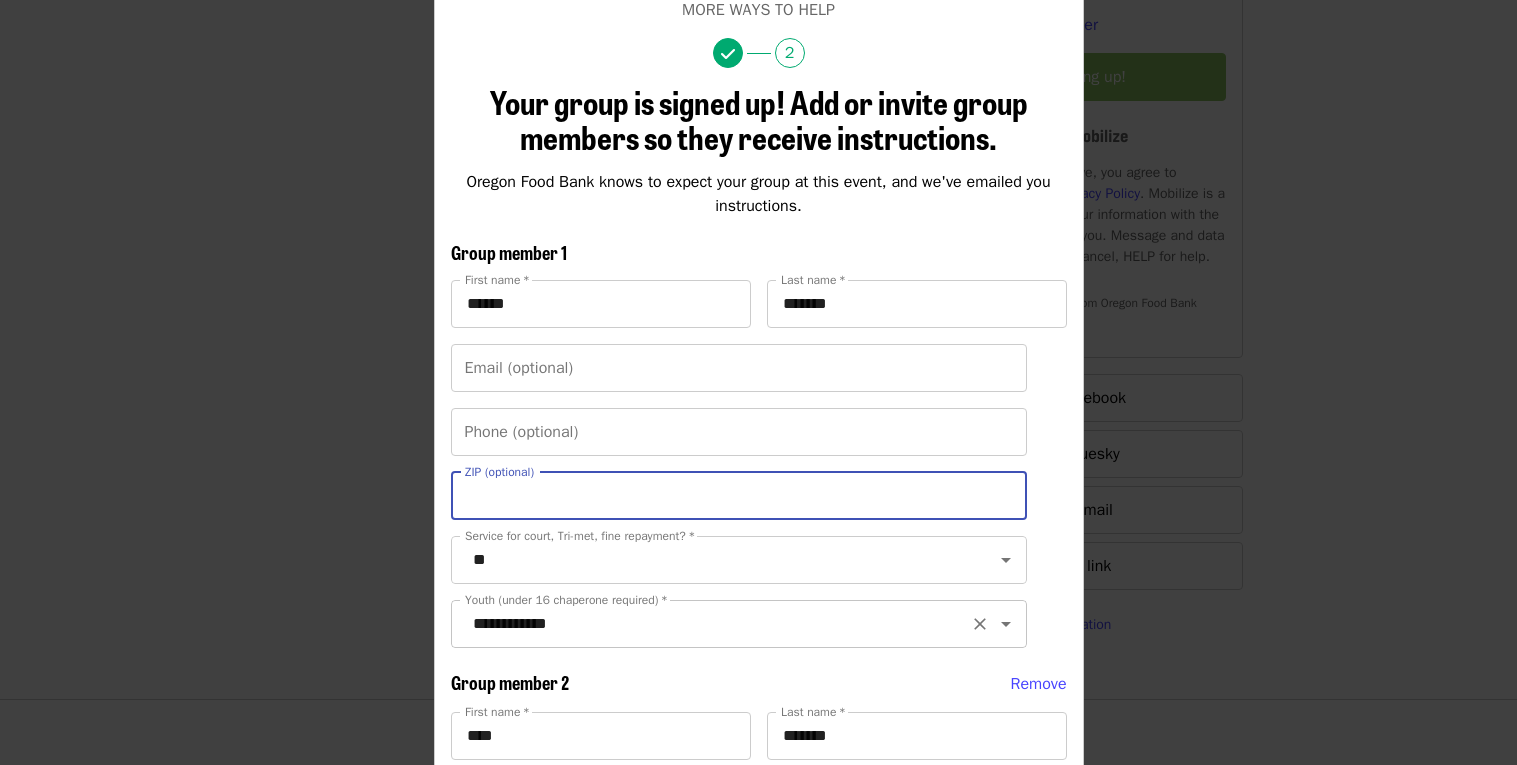click 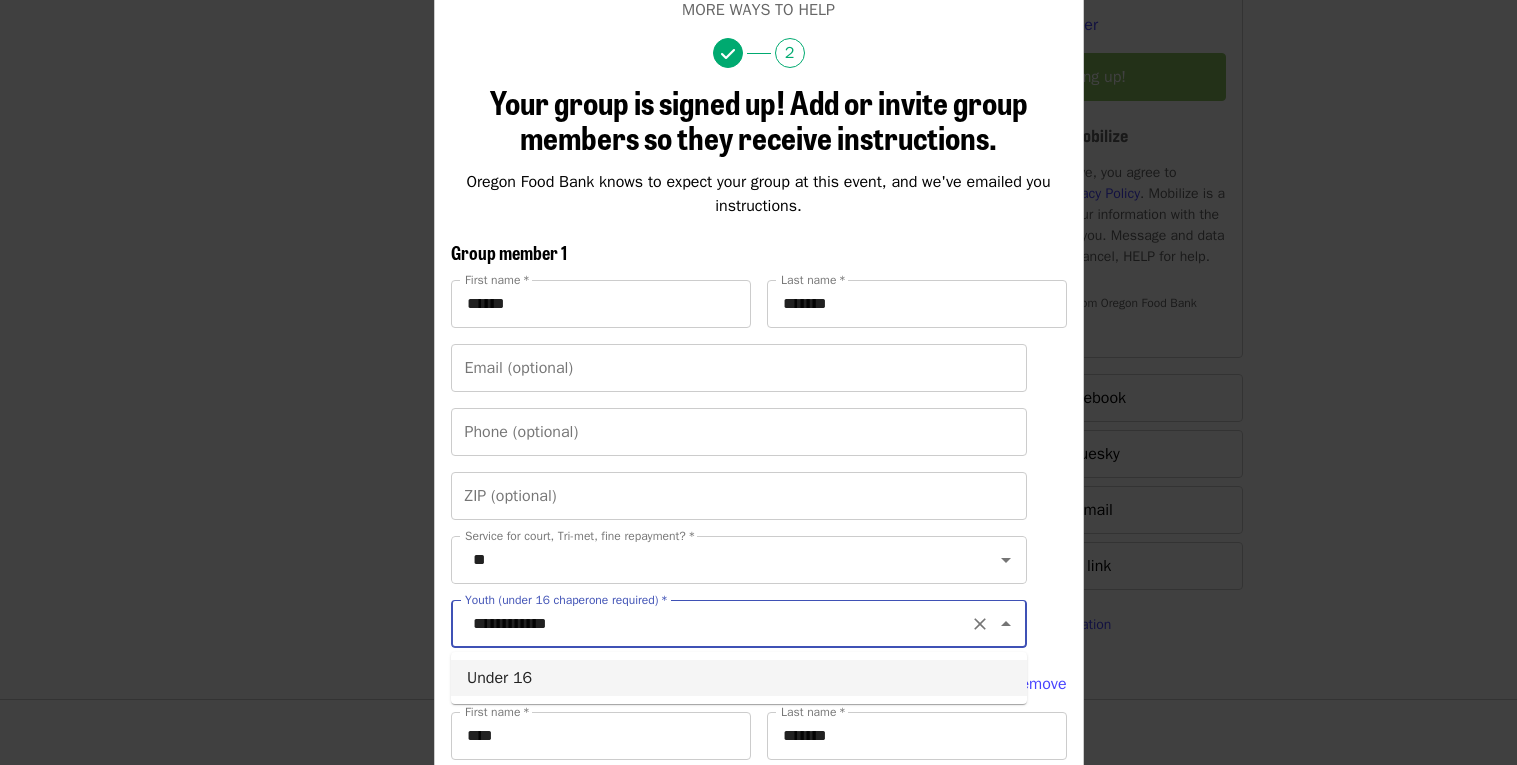 click on "Under 16" at bounding box center (739, 678) 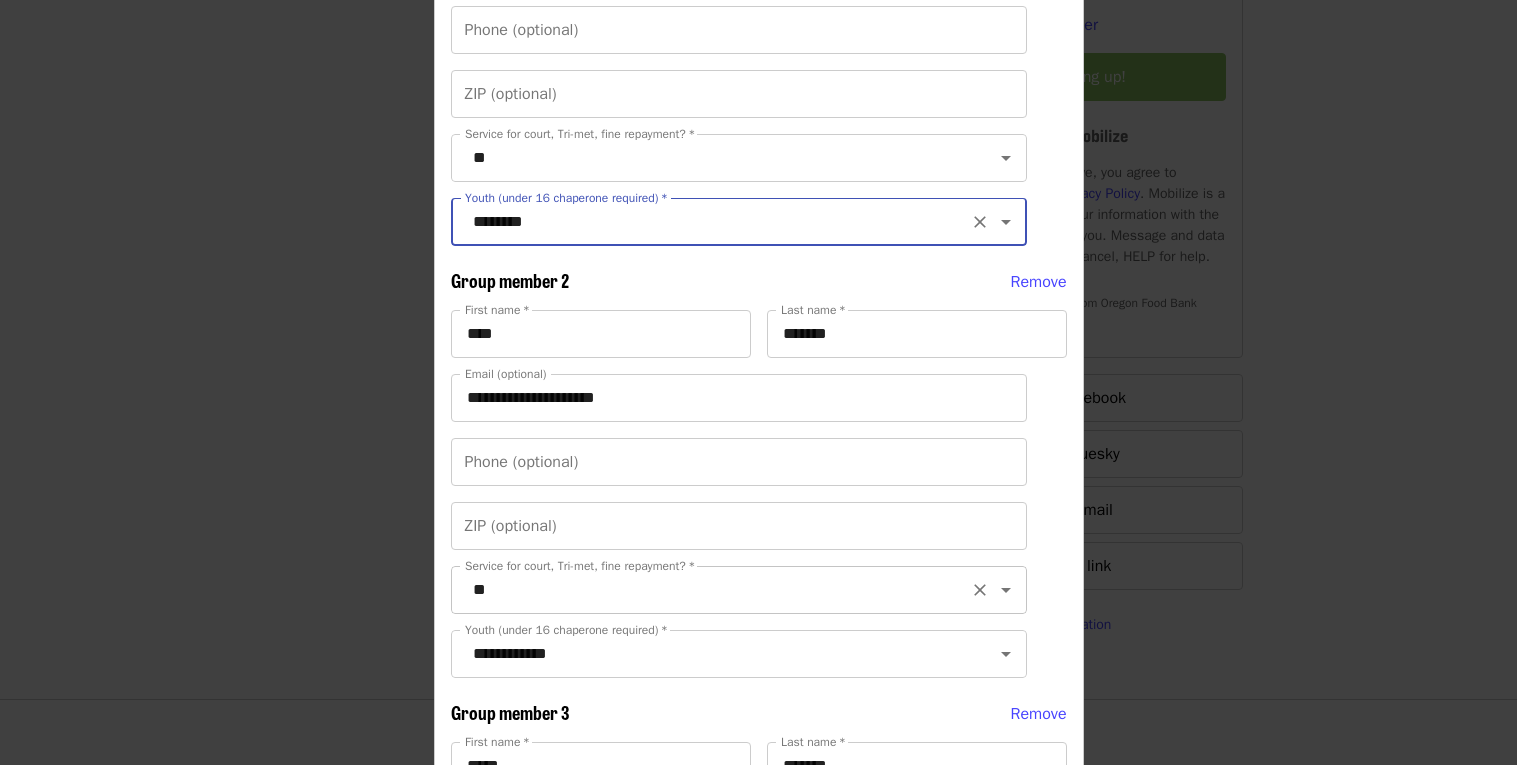 scroll, scrollTop: 1261, scrollLeft: 0, axis: vertical 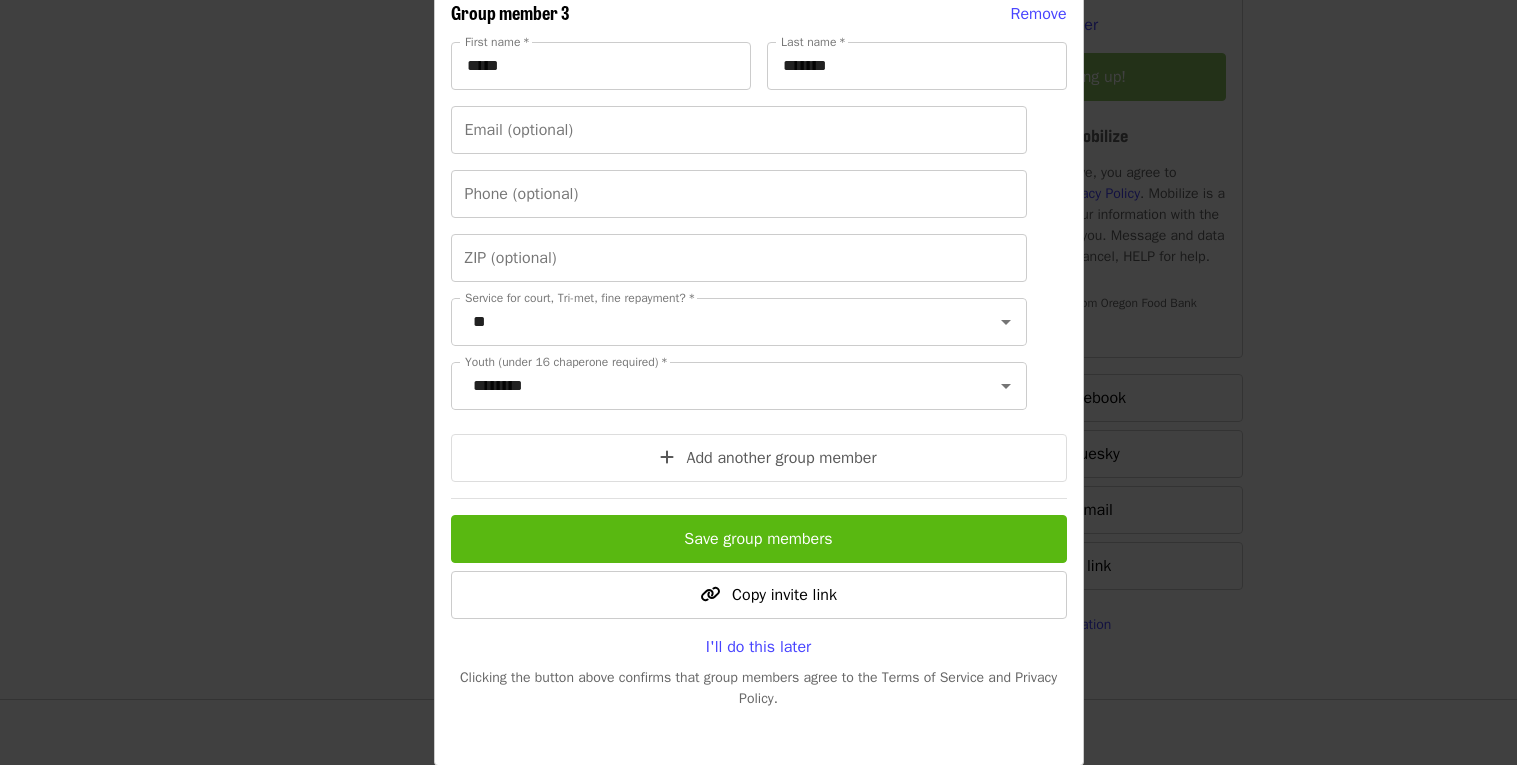 click on "Save group members" at bounding box center [759, 539] 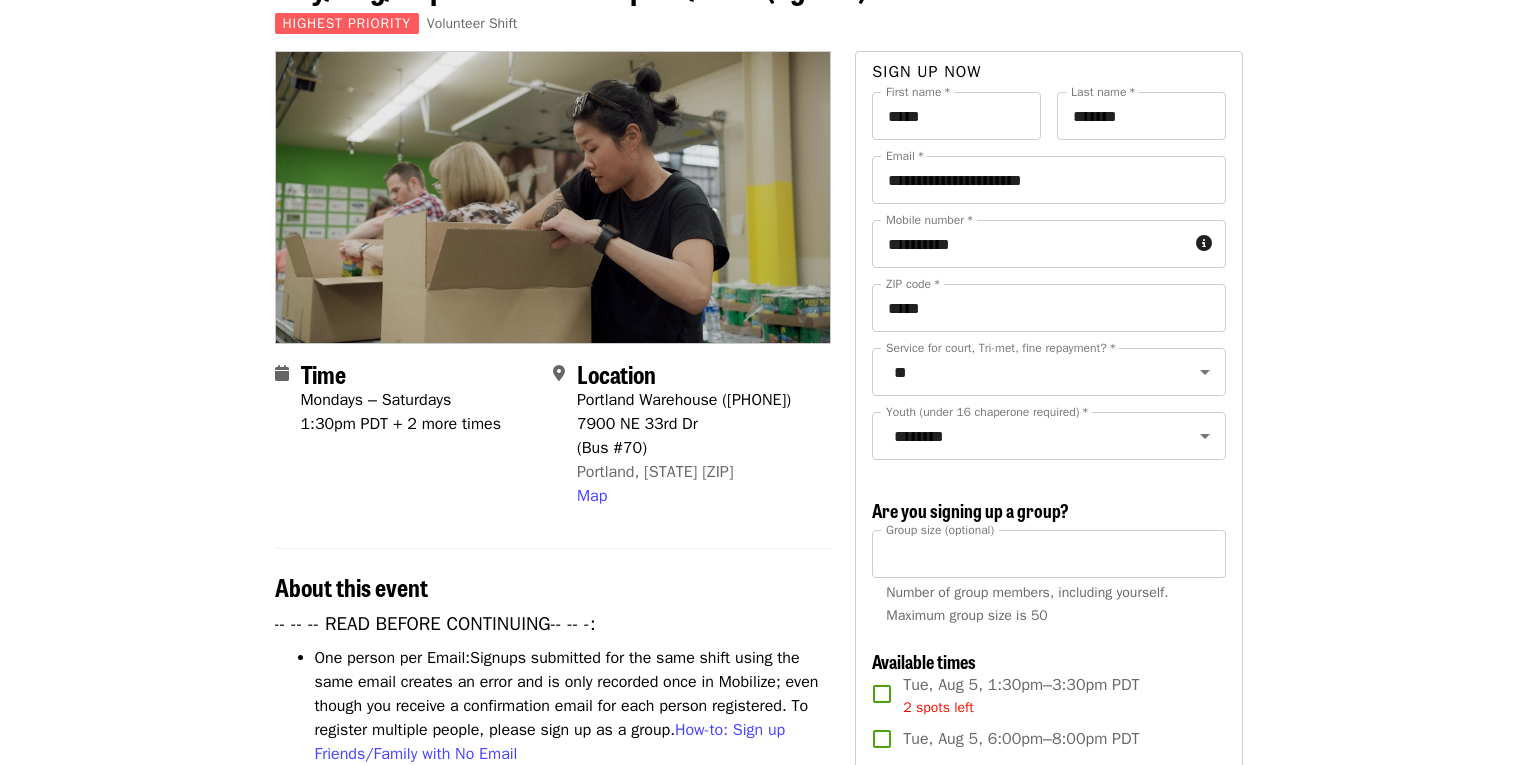 scroll, scrollTop: 134, scrollLeft: 0, axis: vertical 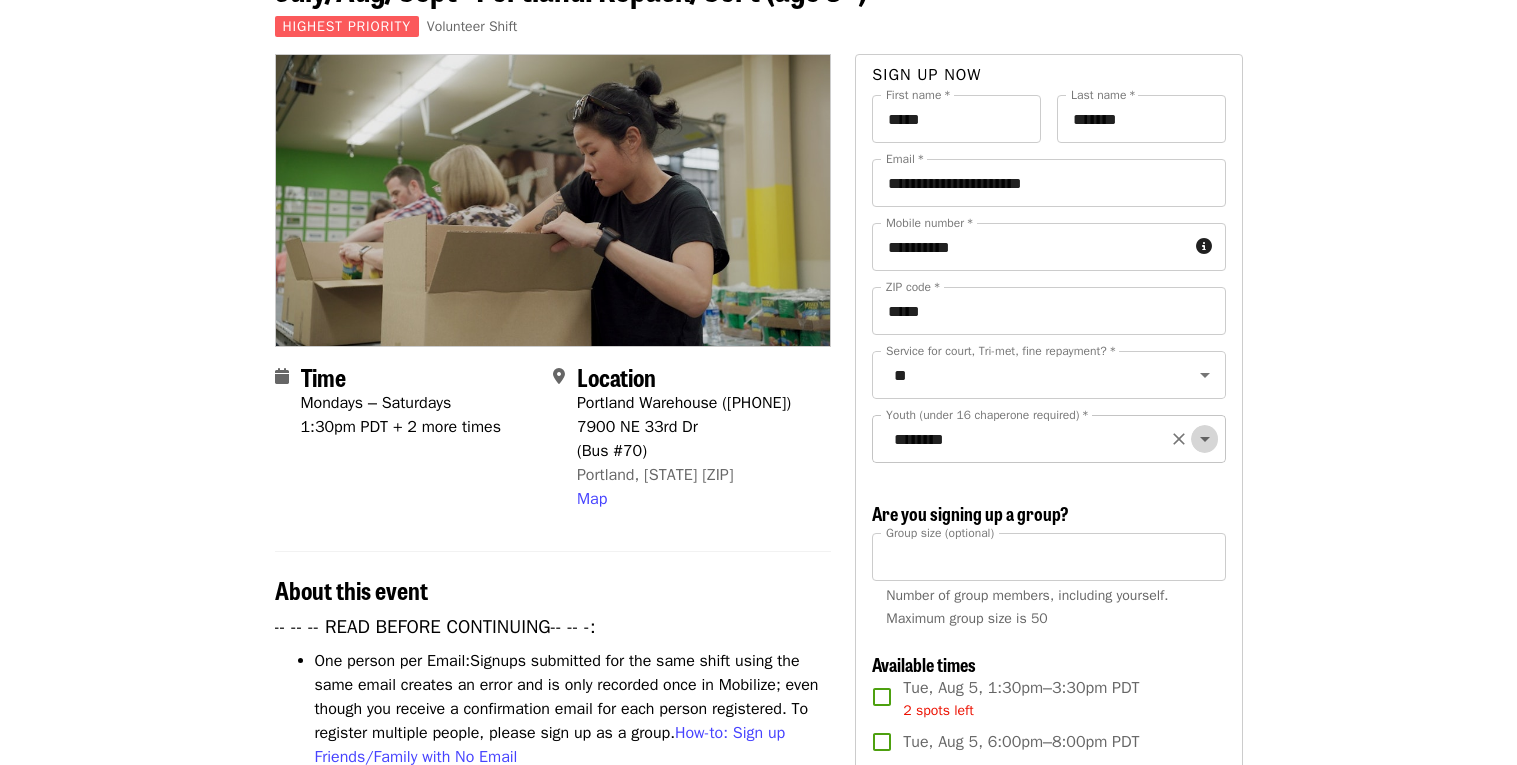 click 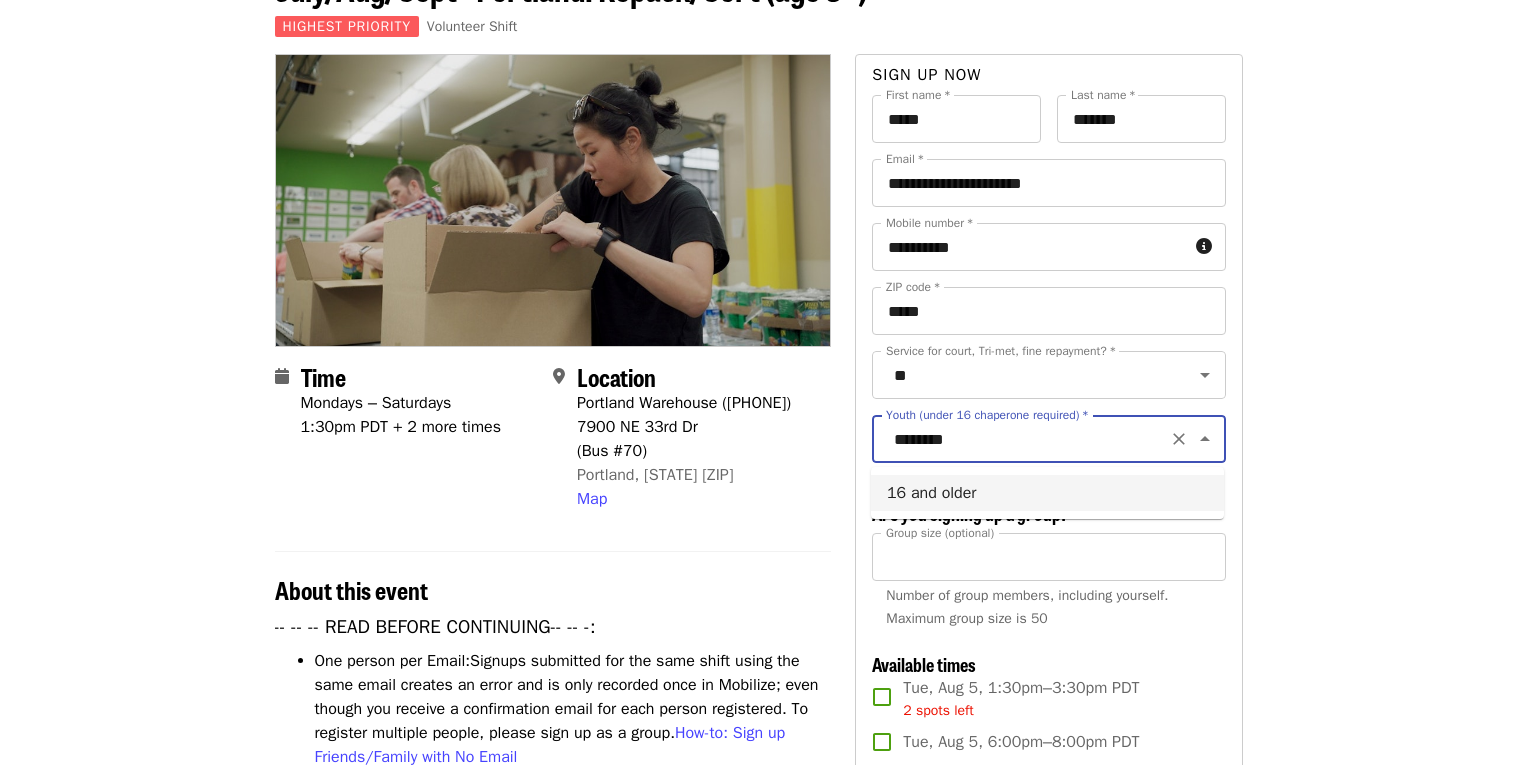 click on "16 and older" at bounding box center (1047, 493) 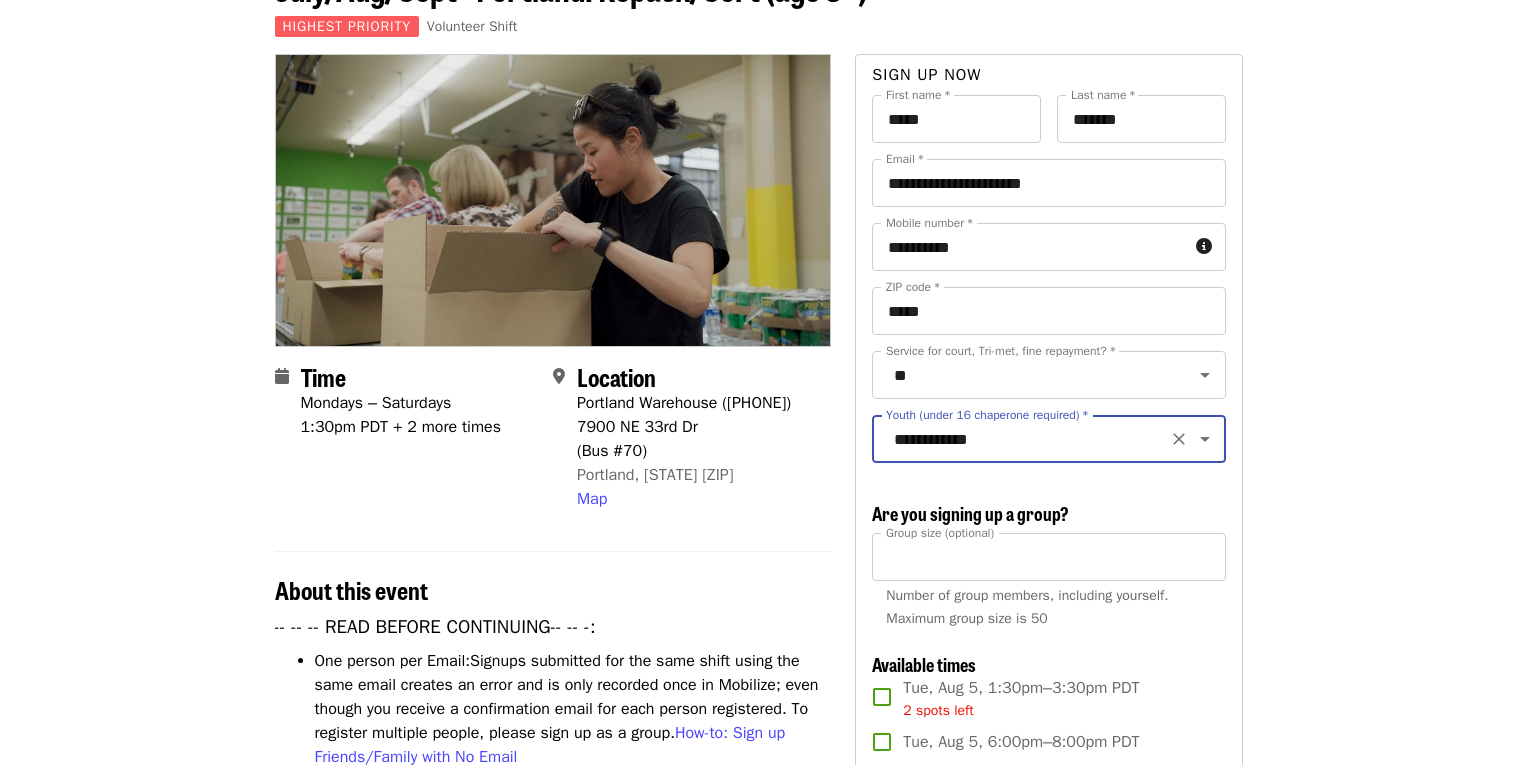 click on "July/Aug/Sept - Portland: Repack/Sort (age 8+) Highest Priority Volunteer Shift Time Mondays – Saturdays 1:30pm PDT + 2 more times Location Portland Warehouse ([PHONE]) 7900 NE 33rd Dr (Bus #70) Portland, [STATE] [ZIP] Map About this event  -- -- -- READ BEFORE CONTINUING-- -- -:
One person per Email:  Signups submitted for the same shift using the same email creates an error and is only recorded once in Mobilize; even though you receive a confirmation email for each person registered. To register multiple people, please sign up as a group.  How-to: Sign up Friends/Family with No Email
Available Times:  In the list of available times, you may see some that show a number of spots left (ex: 5 spots left.) This appears when there are a small amount of spots left in a shift. If you do not see red text below a shift time, there is still room in that shift. Once a shift is full, it no longer shows up on this list.
Volunteer Expectations: Volunteer Agreement Policy
Inclement weather:" at bounding box center (758, 2201) 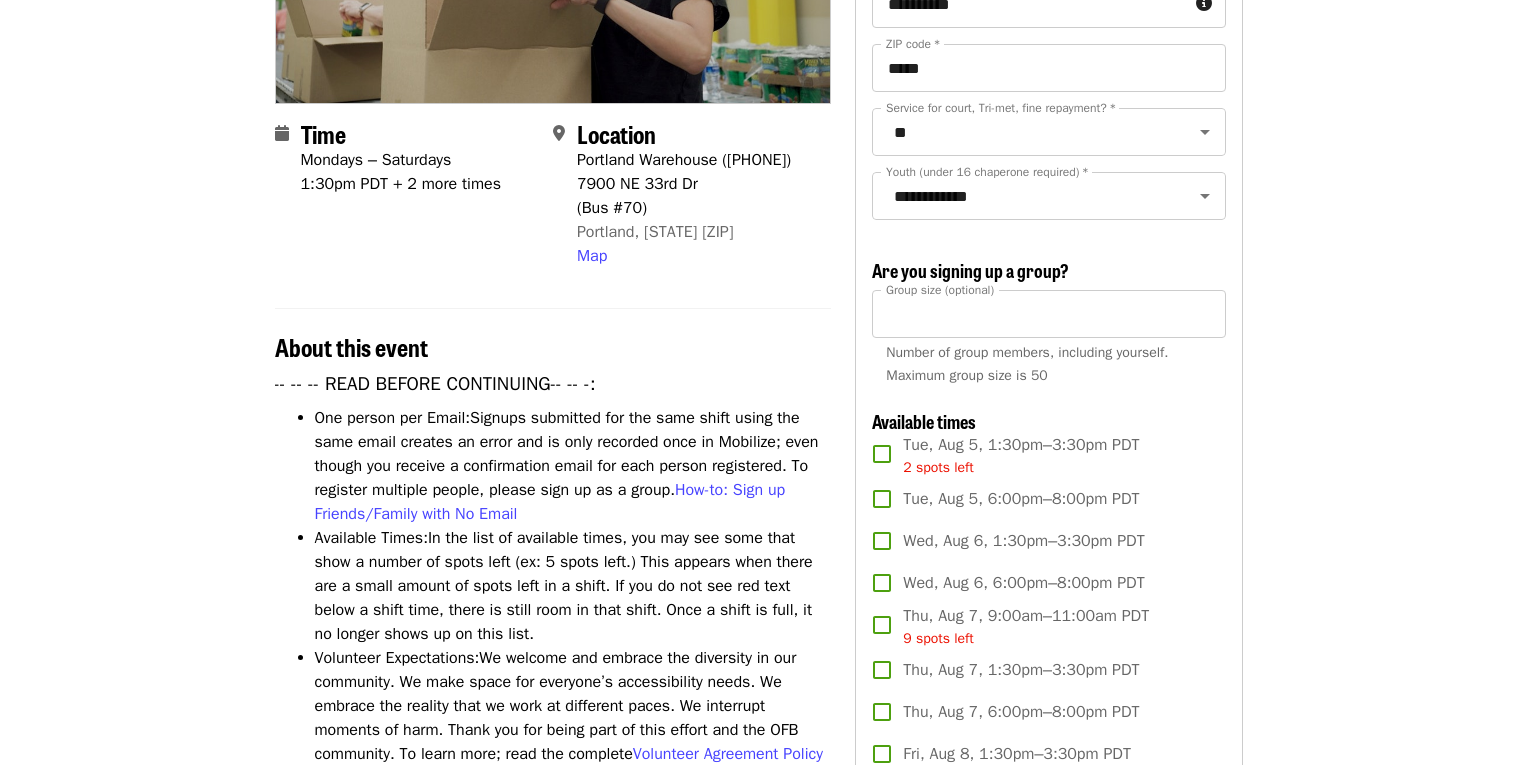 scroll, scrollTop: 363, scrollLeft: 0, axis: vertical 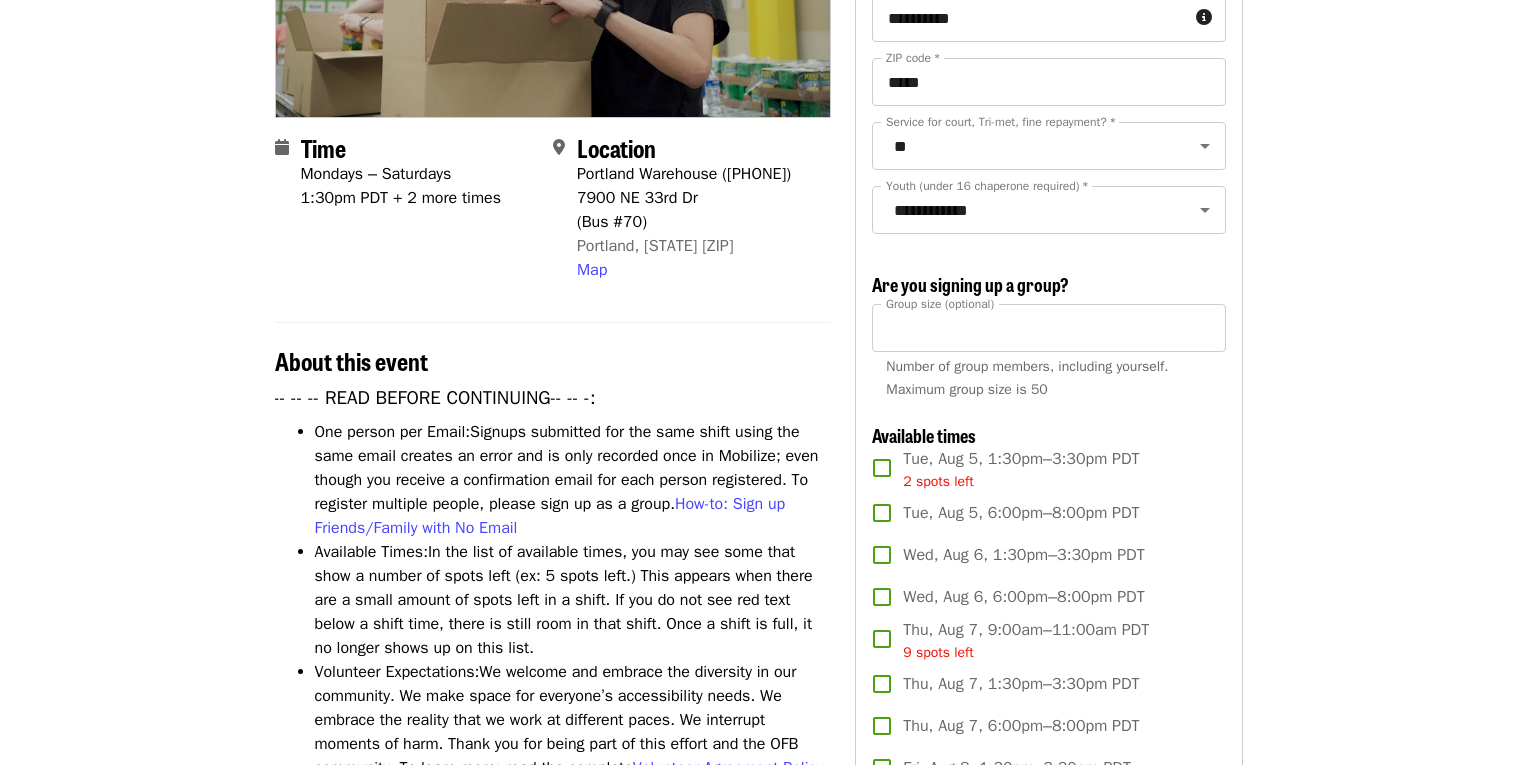 drag, startPoint x: 575, startPoint y: 174, endPoint x: 635, endPoint y: 192, distance: 62.641838 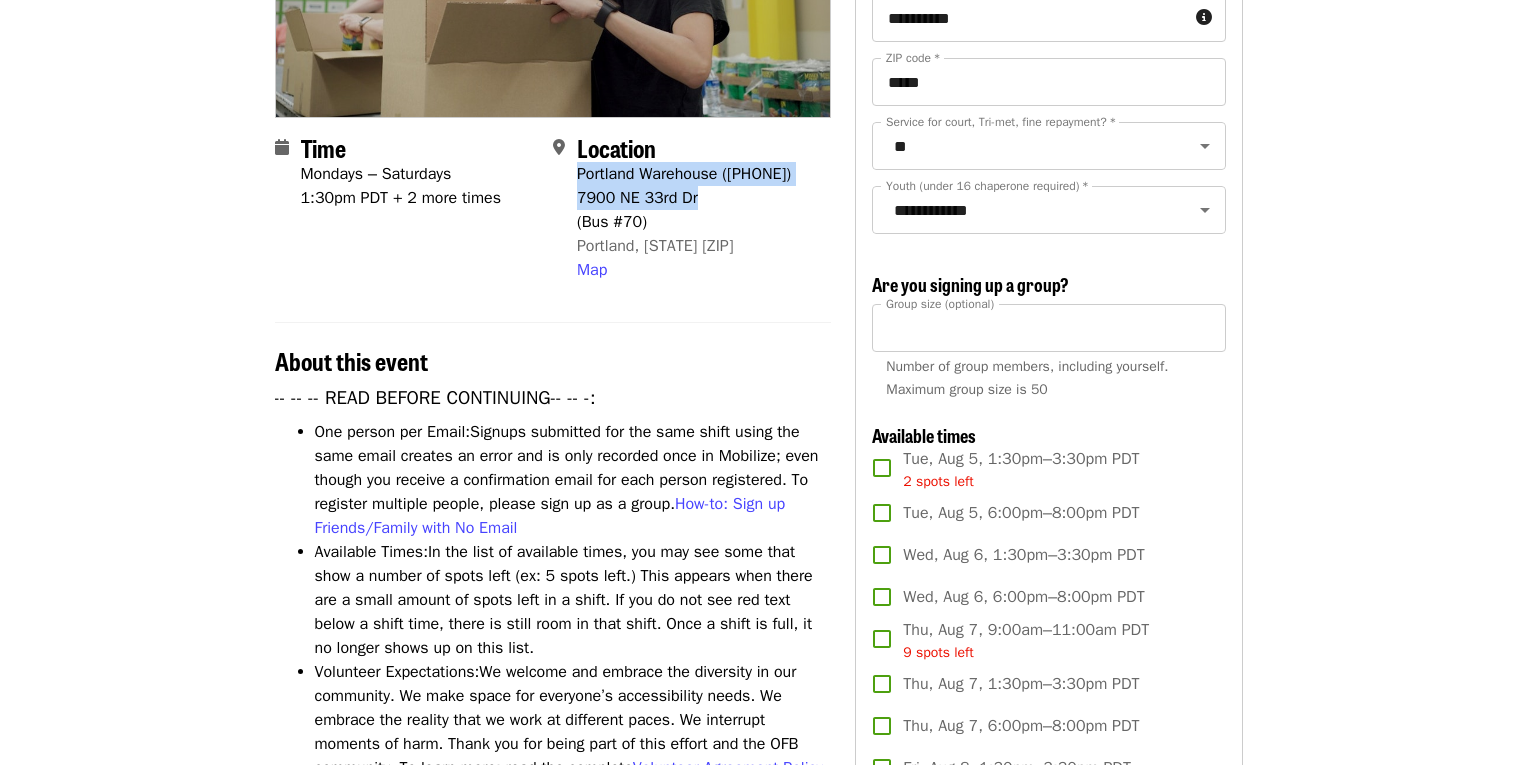 drag, startPoint x: 703, startPoint y: 226, endPoint x: 578, endPoint y: 183, distance: 132.18925 